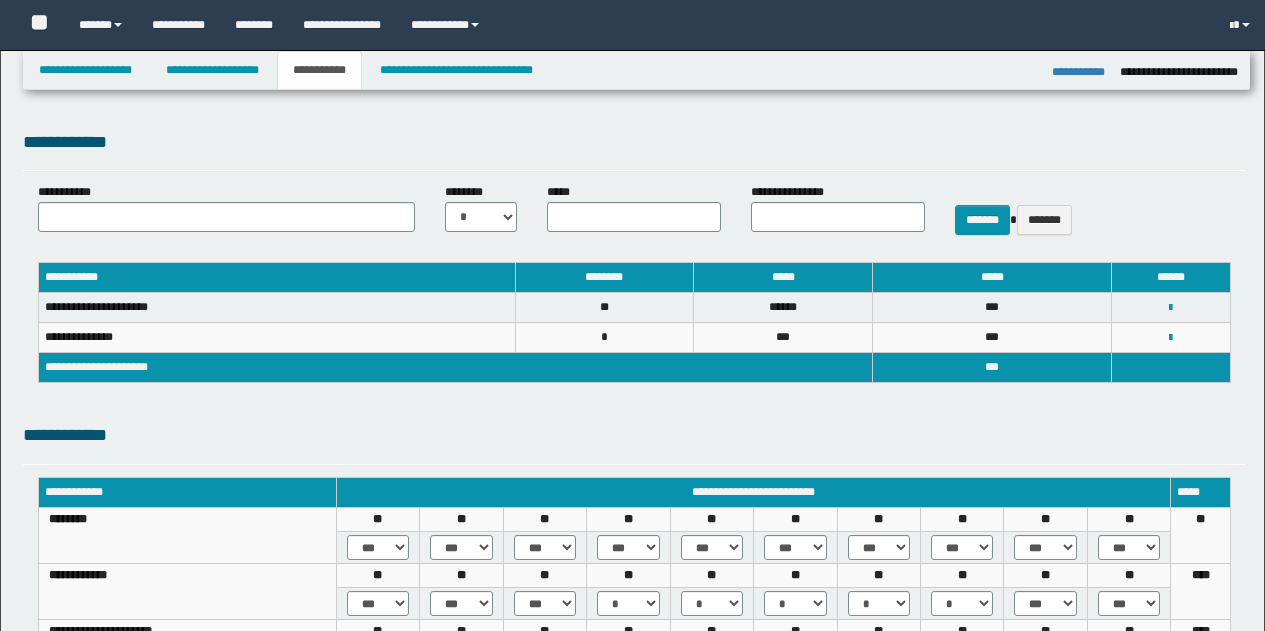 select on "***" 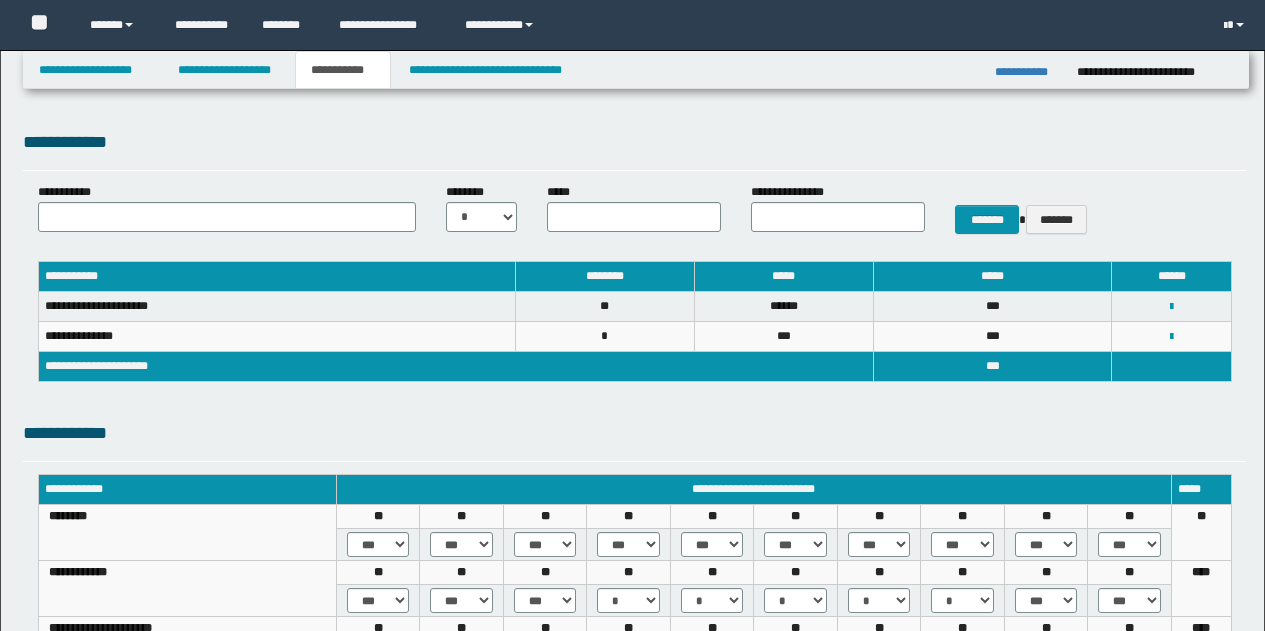 scroll, scrollTop: 300, scrollLeft: 0, axis: vertical 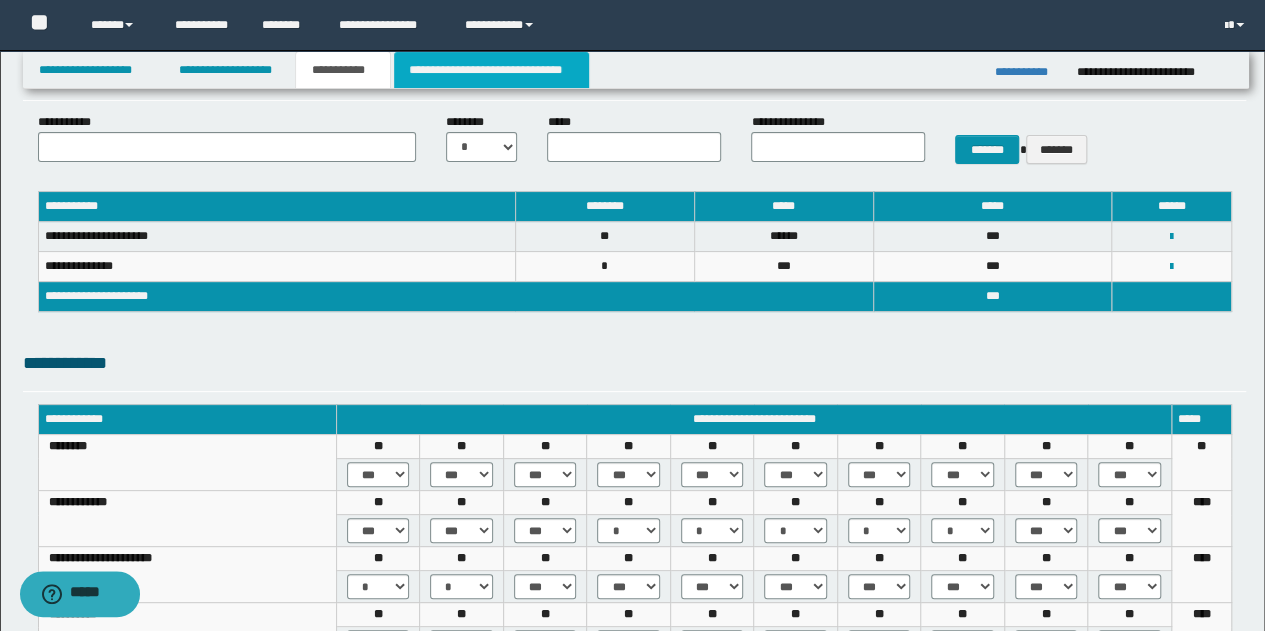 click on "**********" at bounding box center (491, 70) 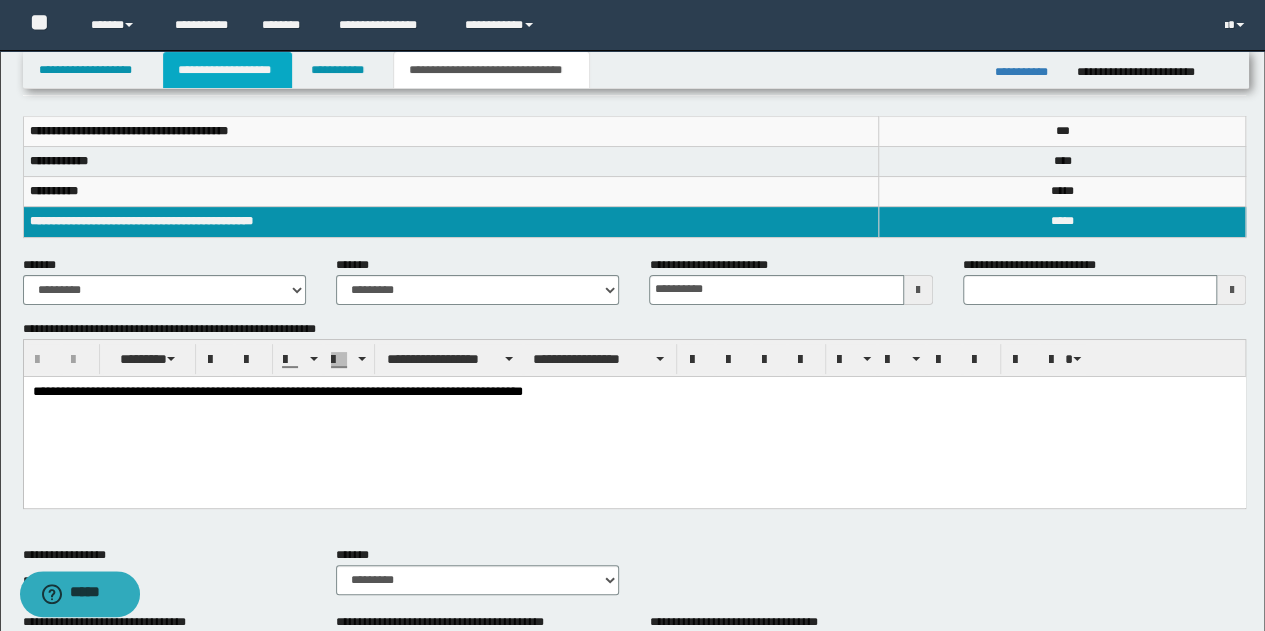 click on "**********" at bounding box center [227, 70] 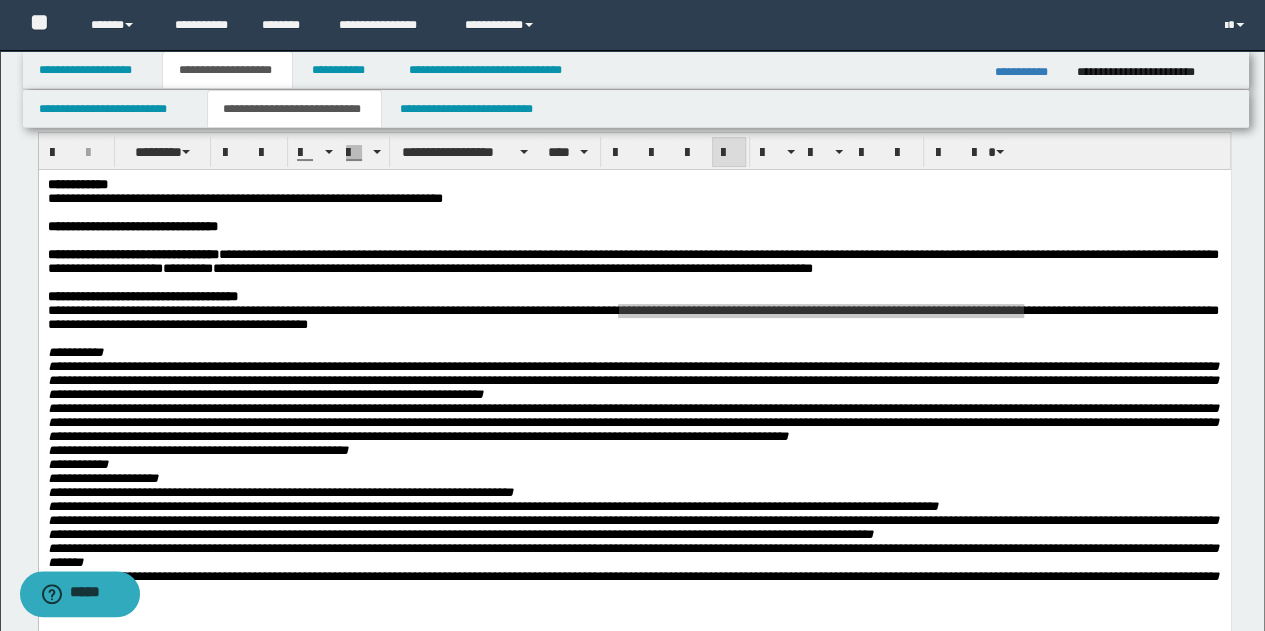 scroll, scrollTop: 0, scrollLeft: 0, axis: both 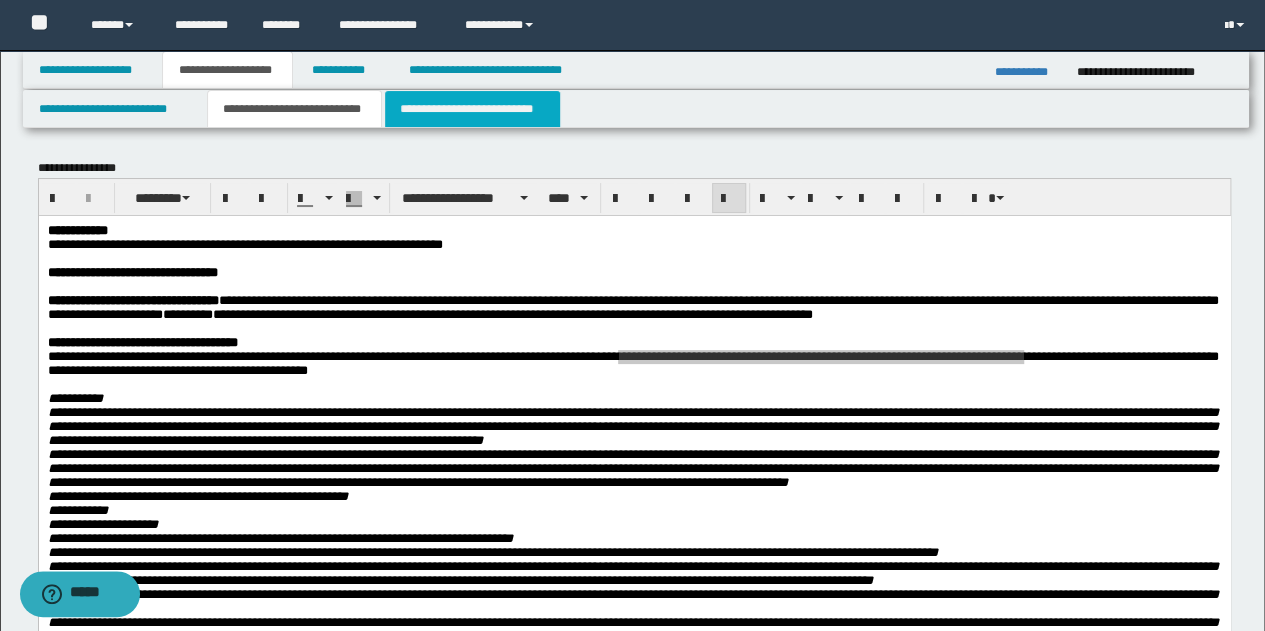 click on "**********" at bounding box center (472, 109) 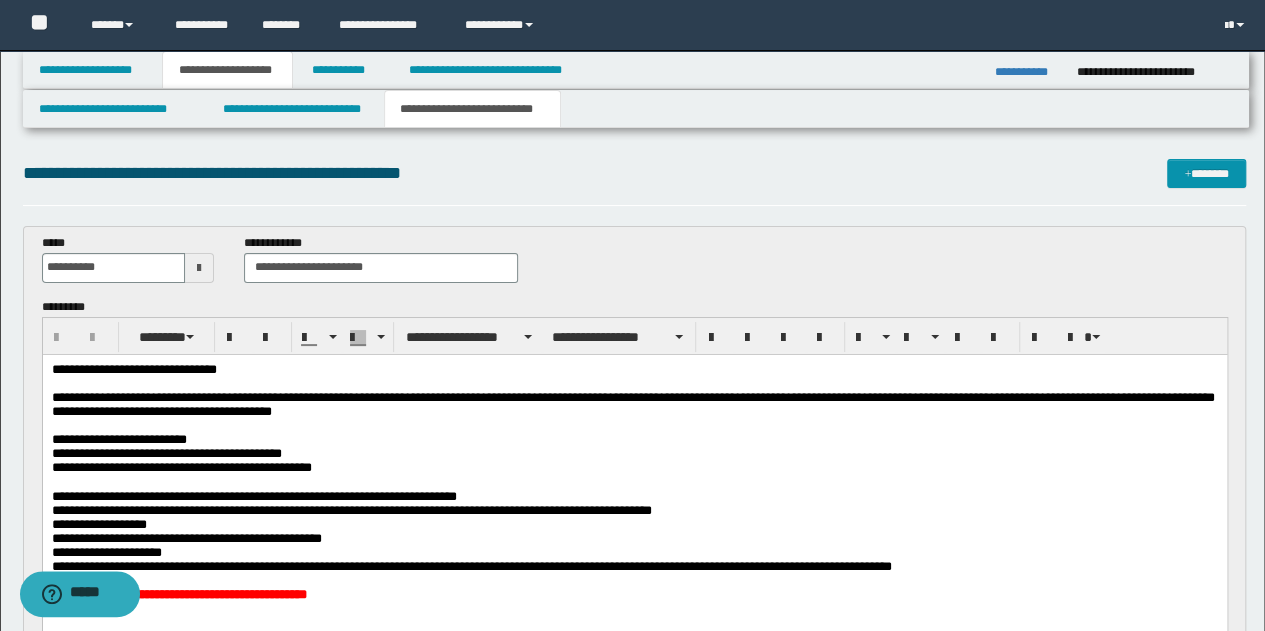 scroll, scrollTop: 200, scrollLeft: 0, axis: vertical 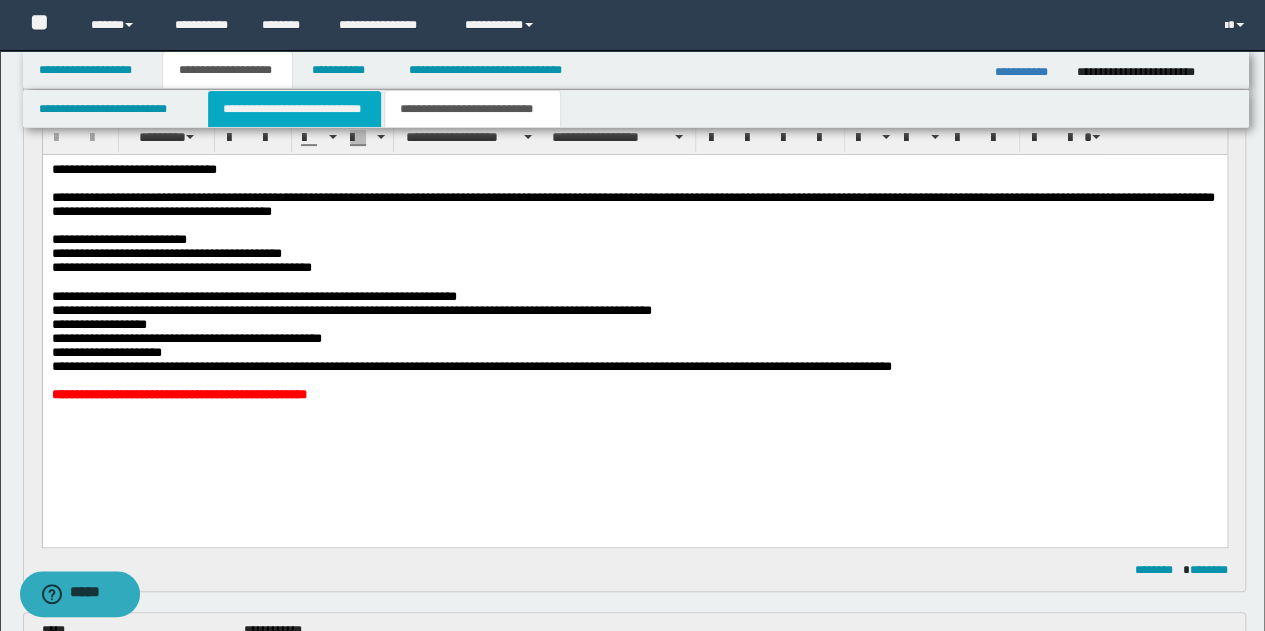 click on "**********" at bounding box center [294, 109] 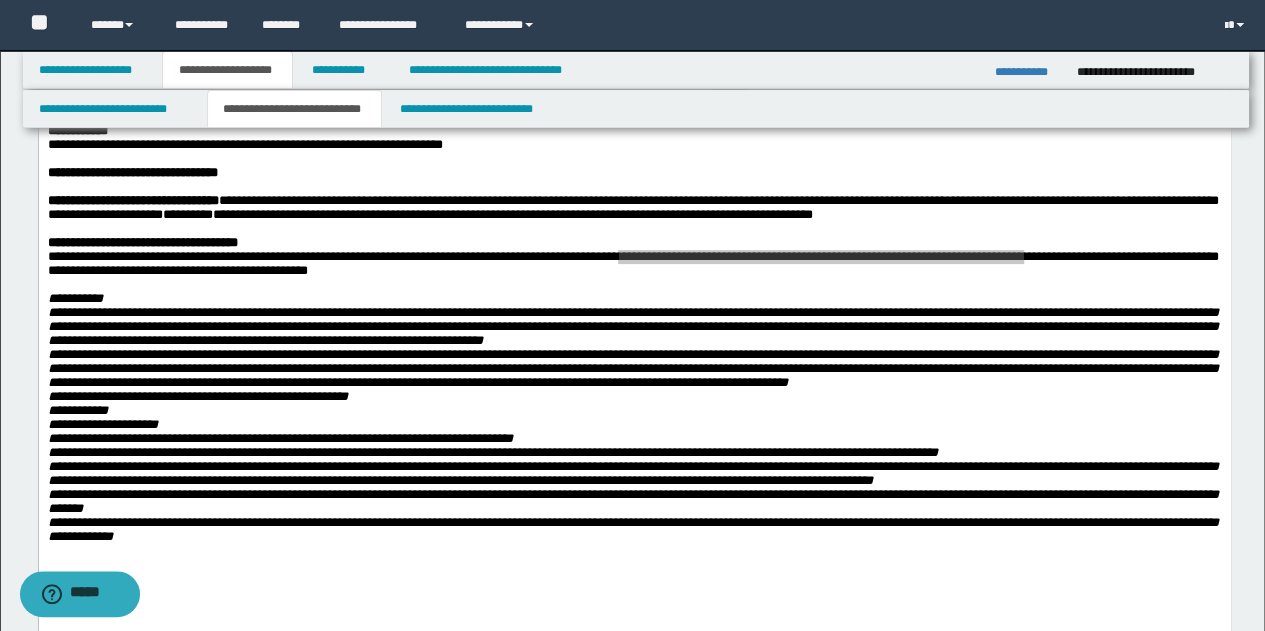 scroll, scrollTop: 0, scrollLeft: 0, axis: both 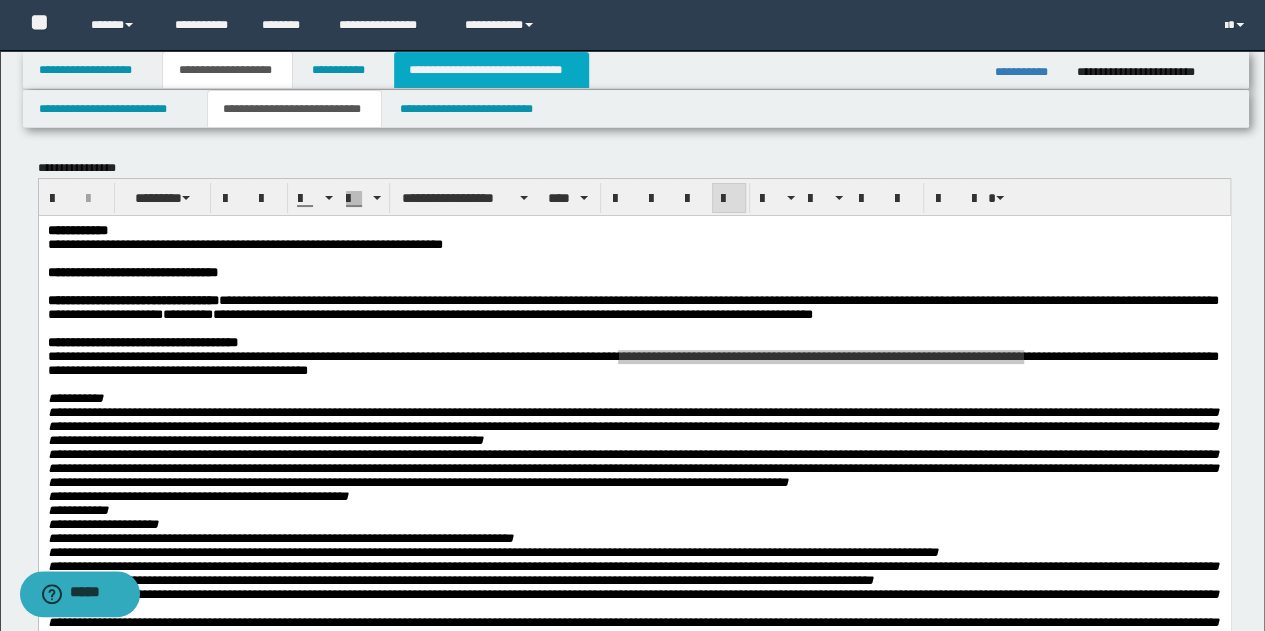 click on "**********" at bounding box center (491, 70) 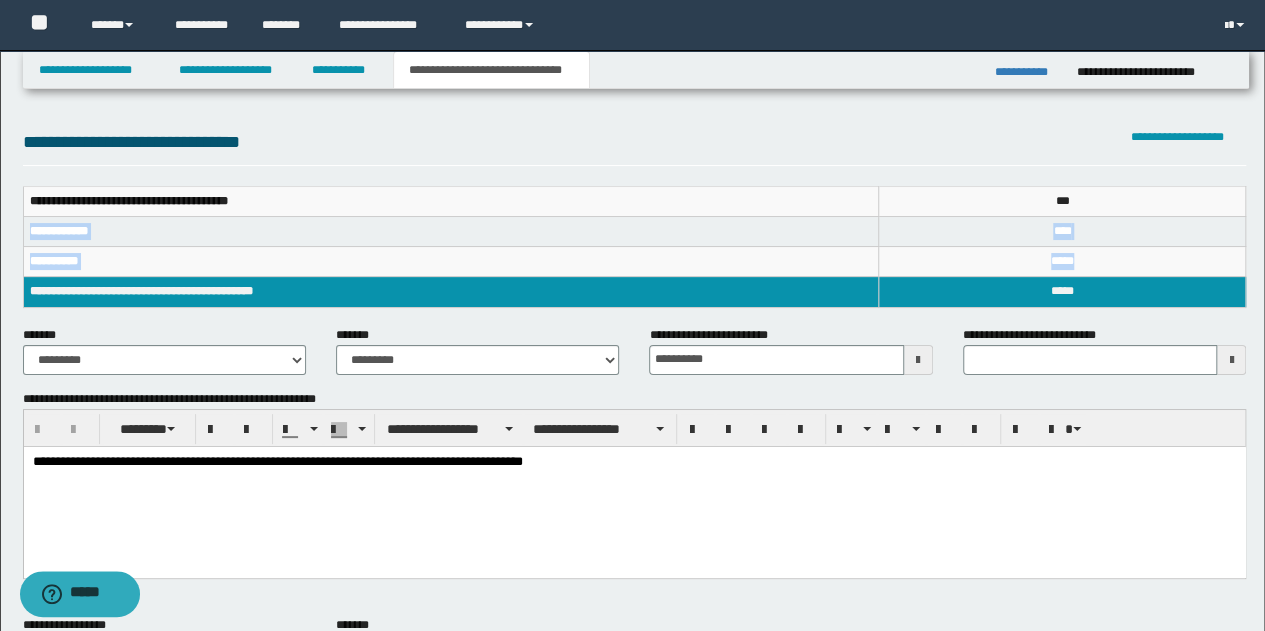 drag, startPoint x: 30, startPoint y: 229, endPoint x: 1087, endPoint y: 253, distance: 1057.2725 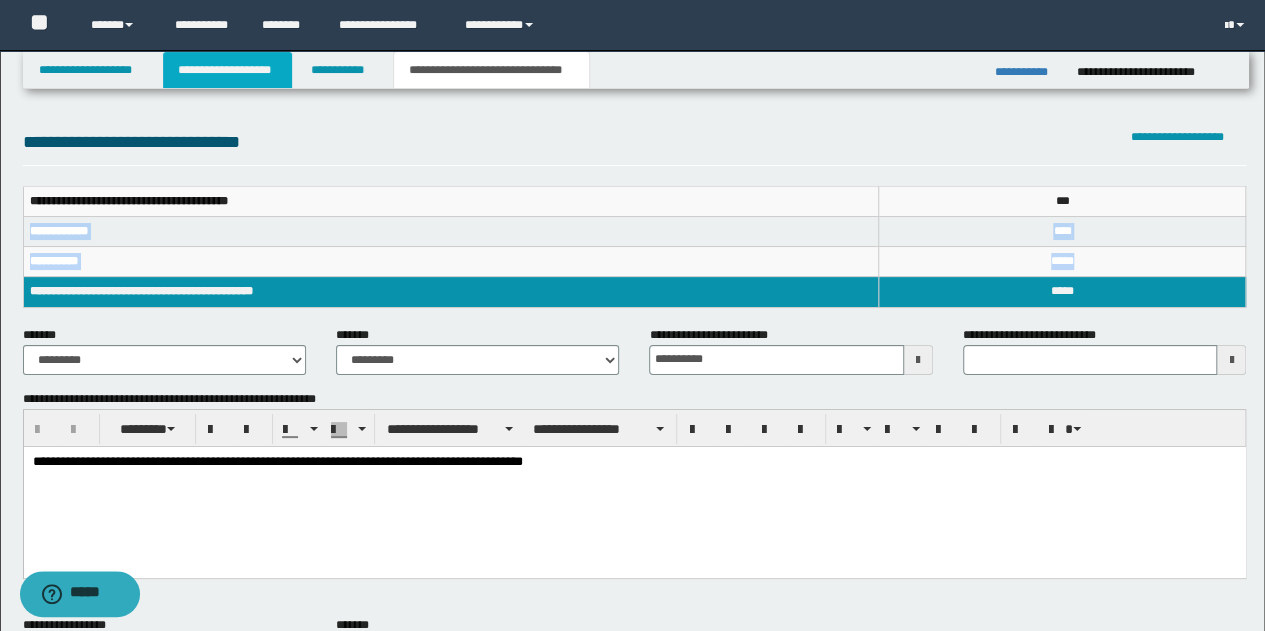 click on "**********" at bounding box center (227, 70) 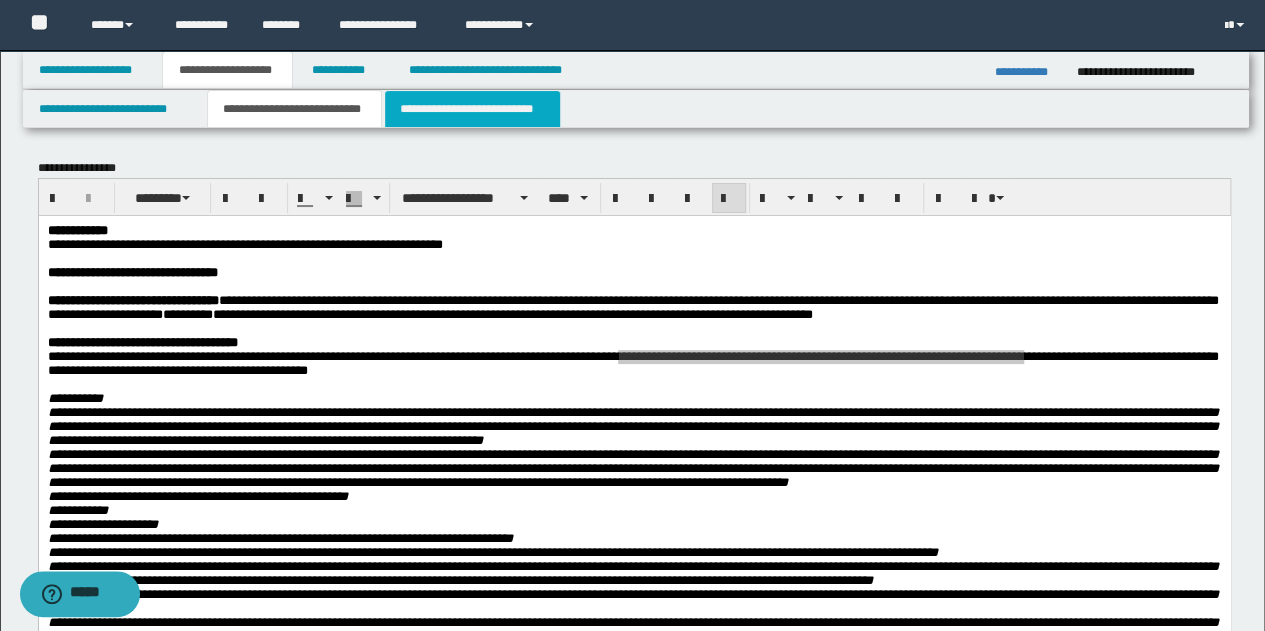 click on "**********" at bounding box center (472, 109) 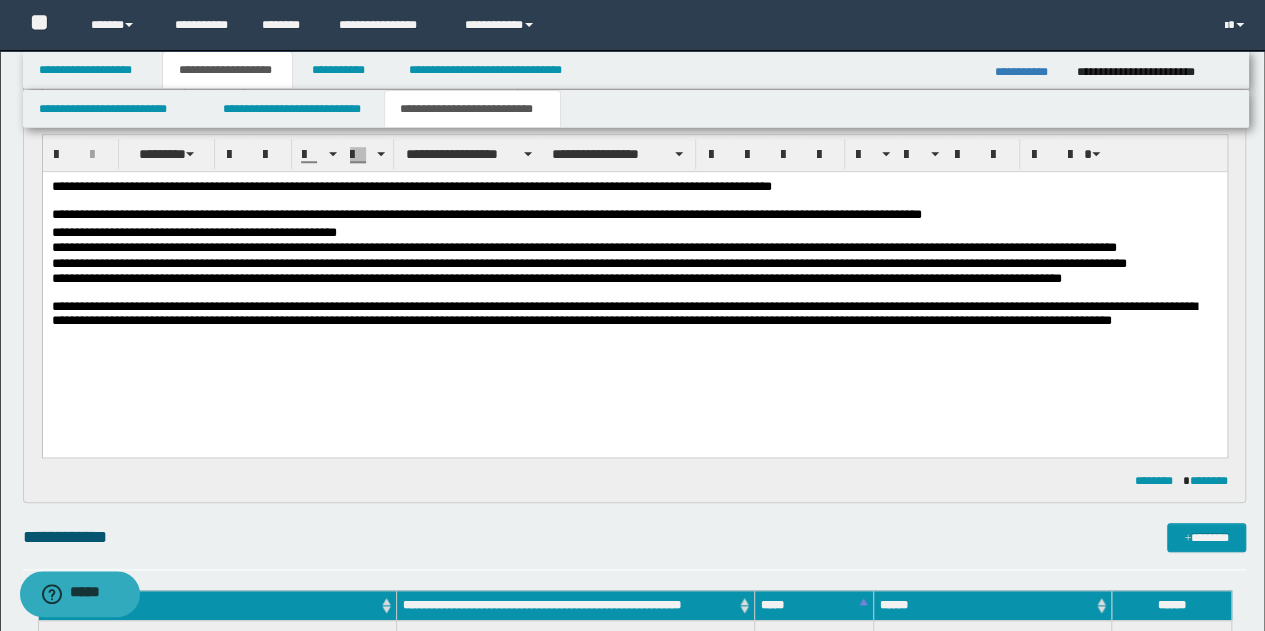 scroll, scrollTop: 800, scrollLeft: 0, axis: vertical 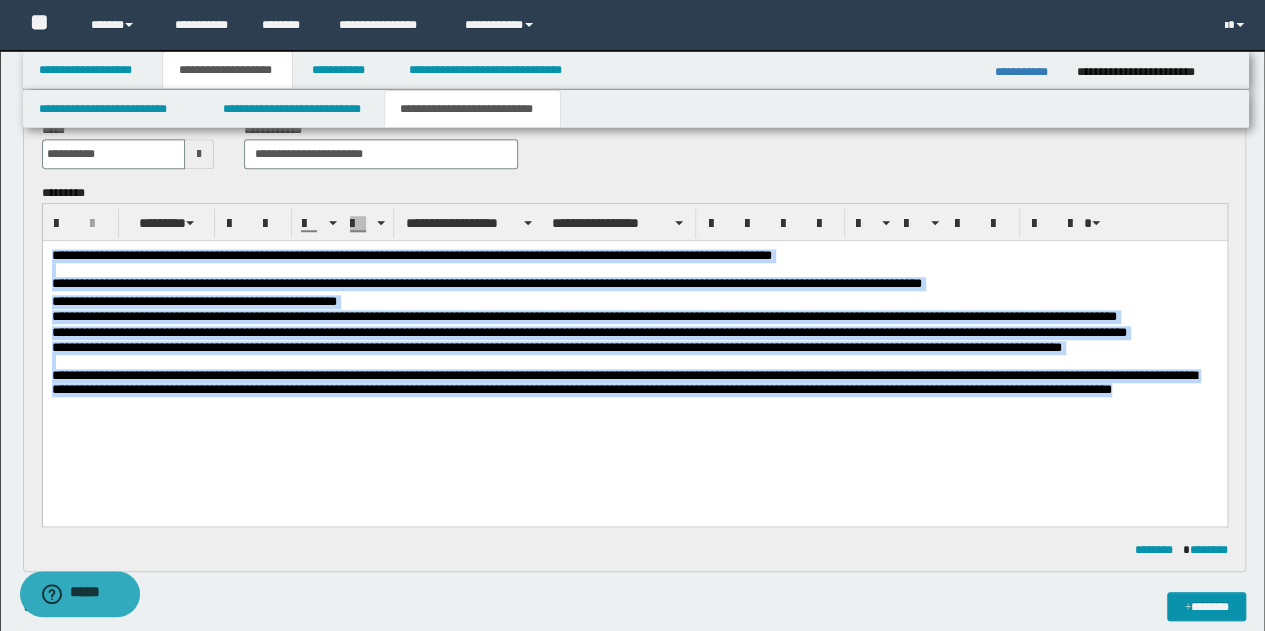 drag, startPoint x: 51, startPoint y: 257, endPoint x: 146, endPoint y: 440, distance: 206.18924 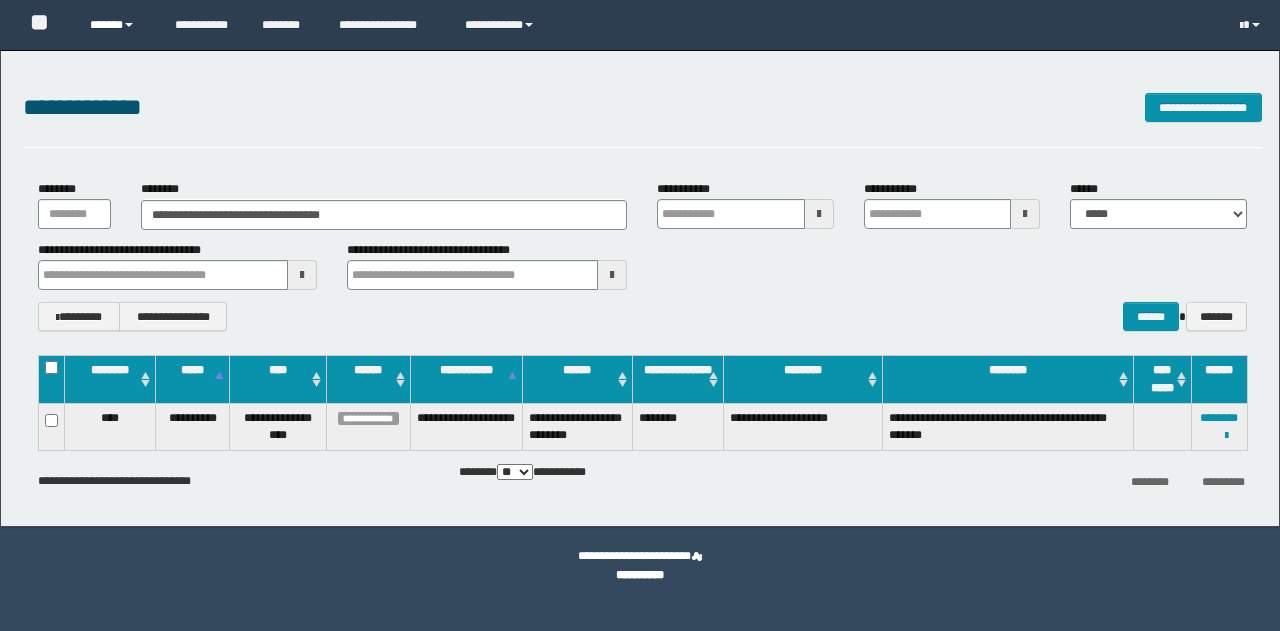scroll, scrollTop: 0, scrollLeft: 0, axis: both 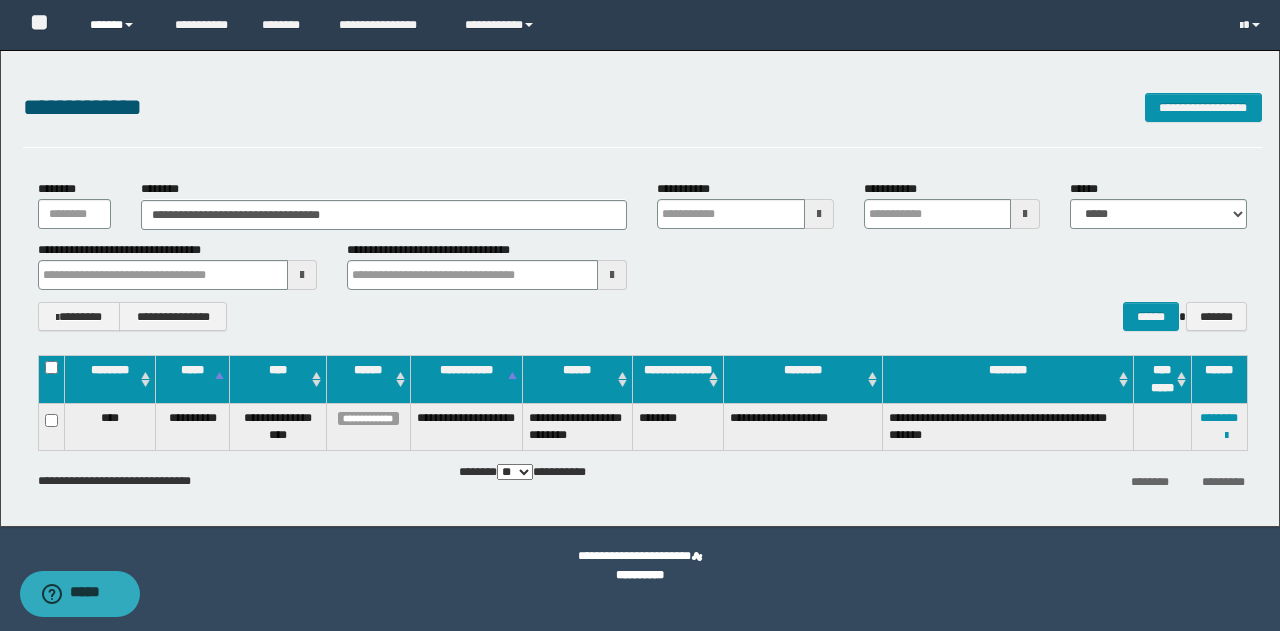 click on "******" at bounding box center (117, 25) 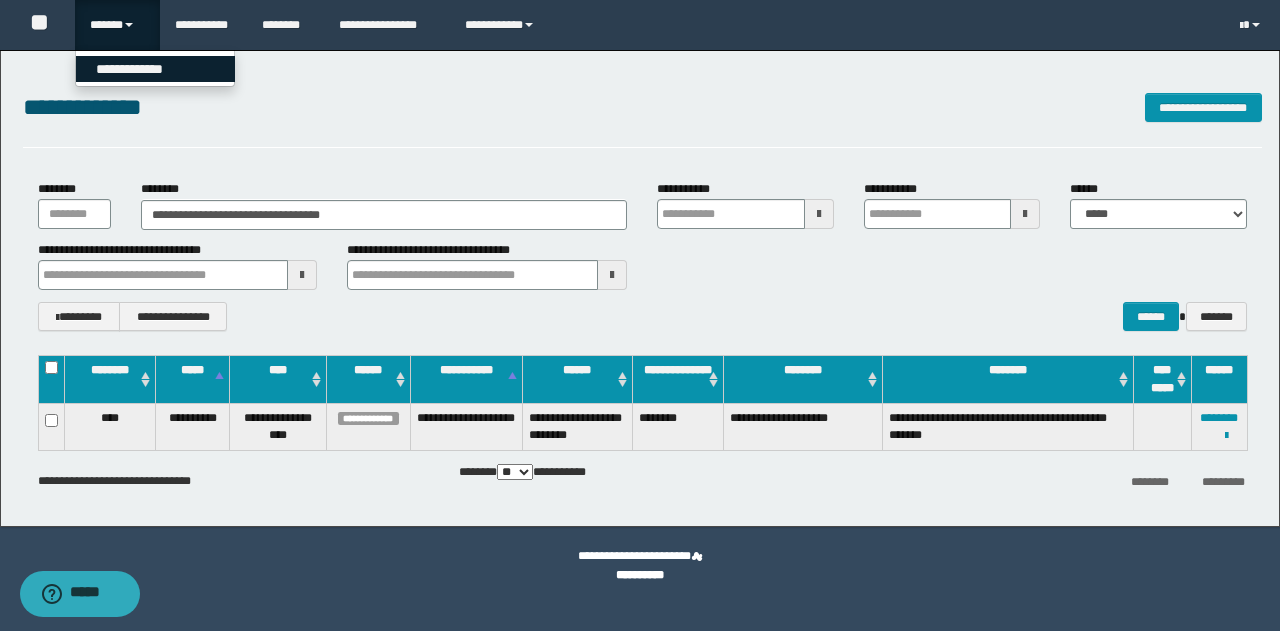 click on "**********" at bounding box center [155, 69] 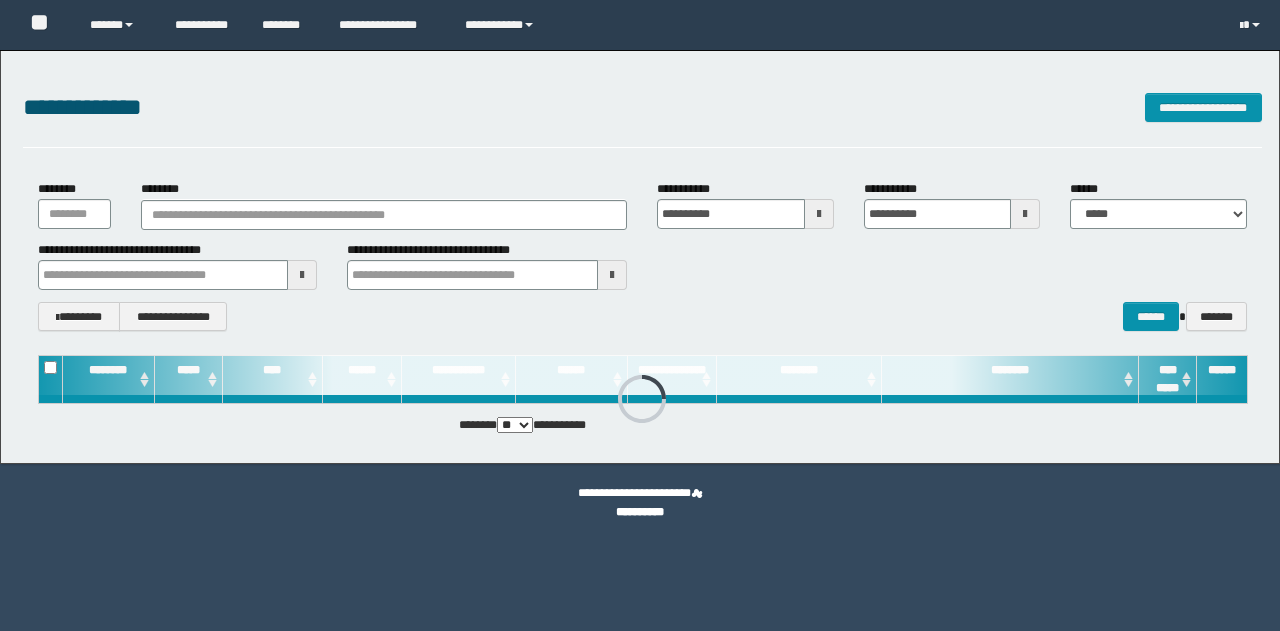 scroll, scrollTop: 0, scrollLeft: 0, axis: both 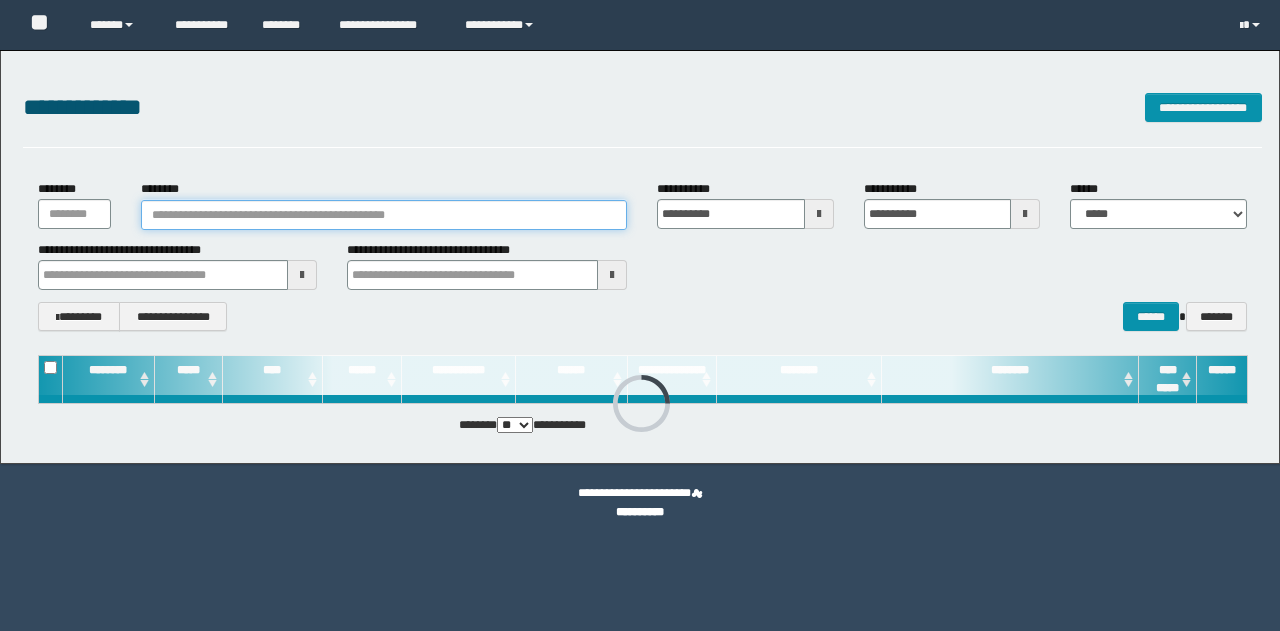 click on "********" at bounding box center [384, 215] 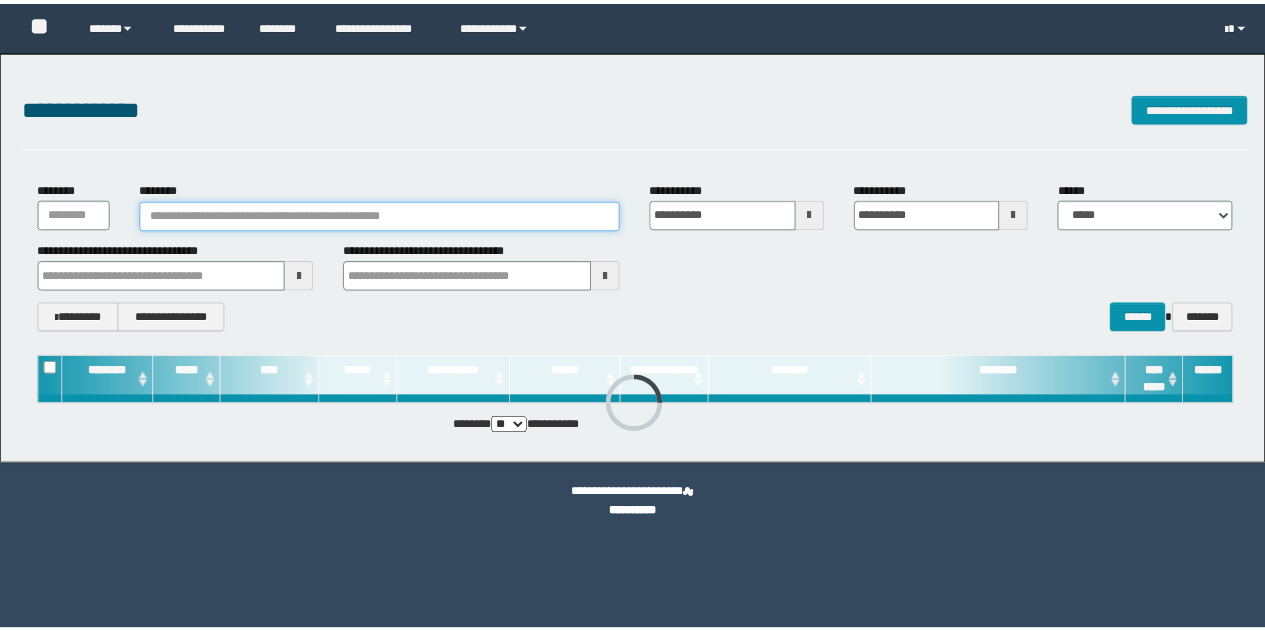 scroll, scrollTop: 0, scrollLeft: 0, axis: both 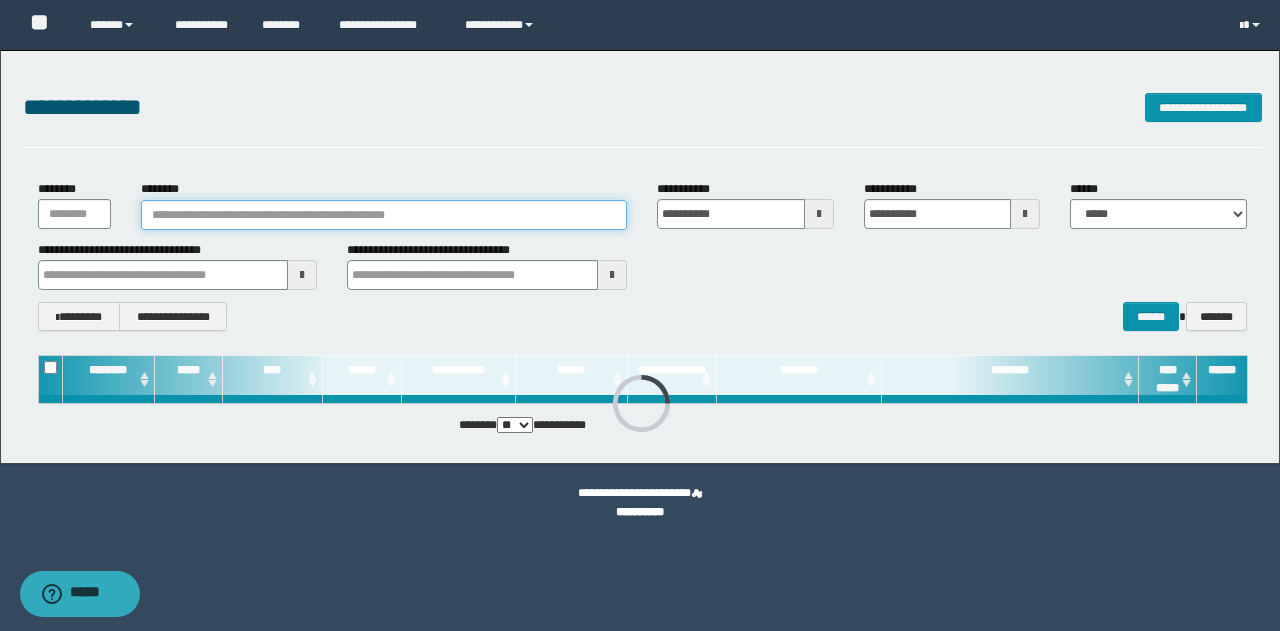 paste on "********" 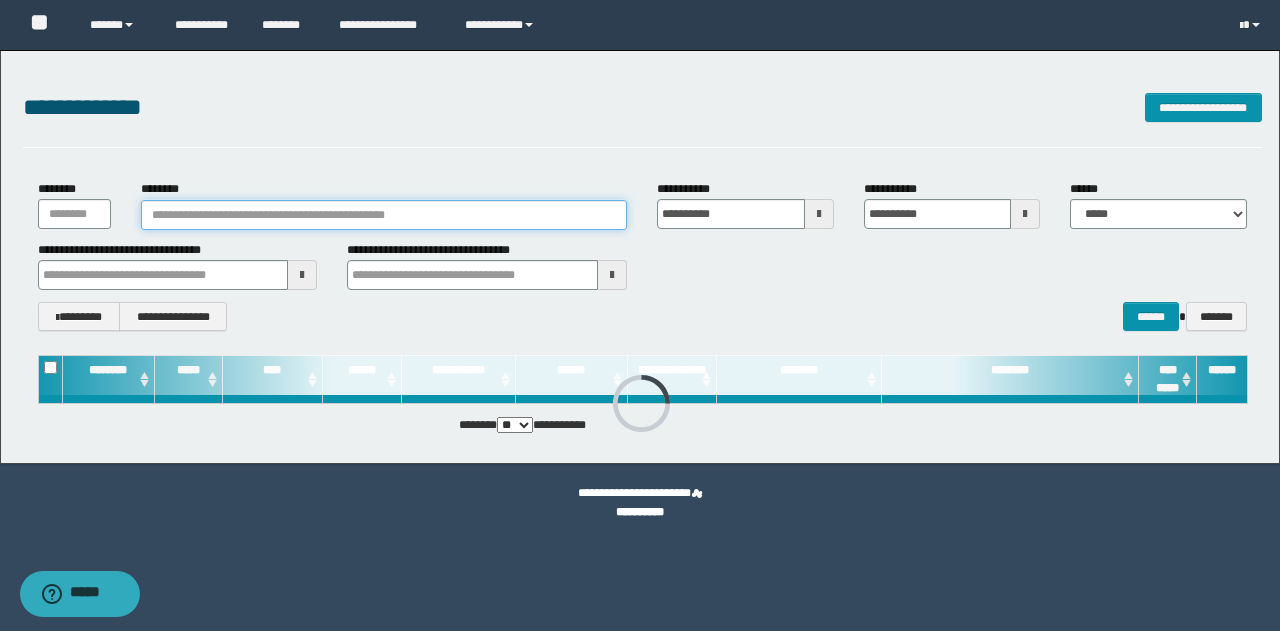 type on "********" 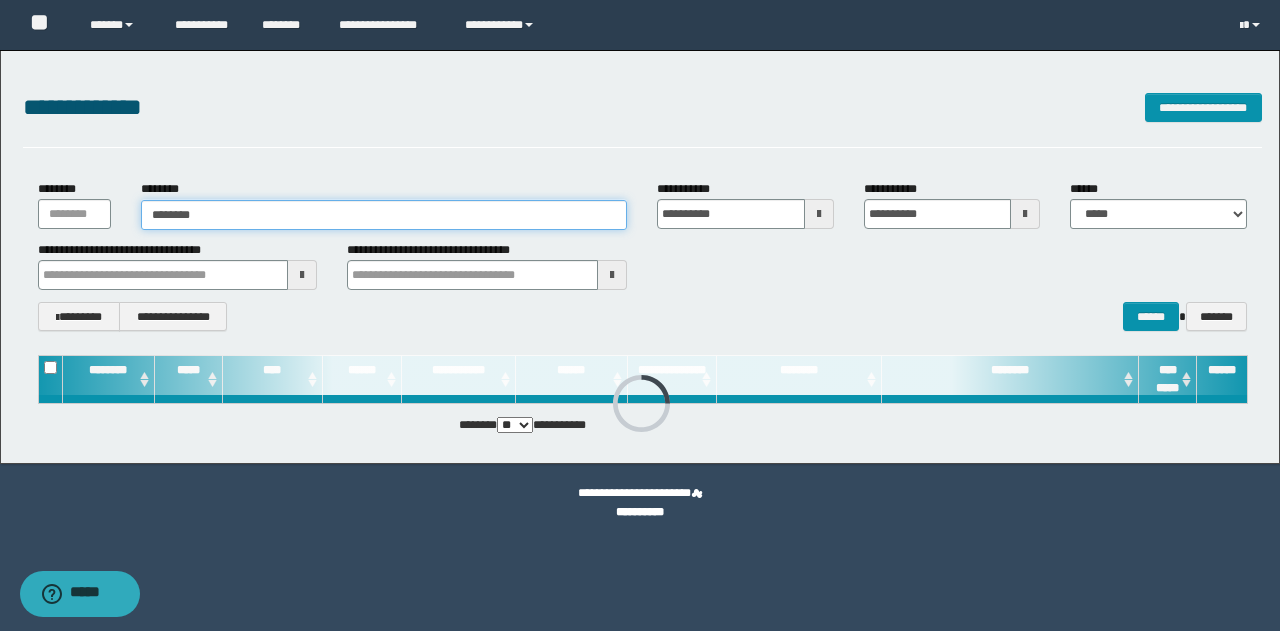 type on "********" 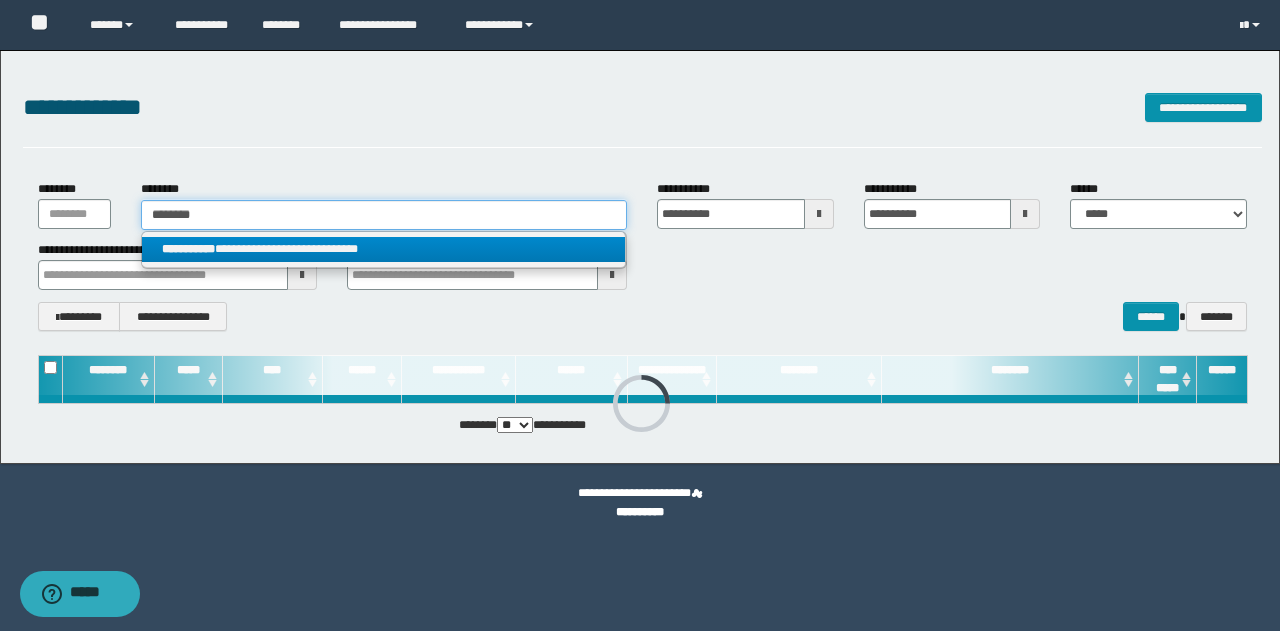 type on "********" 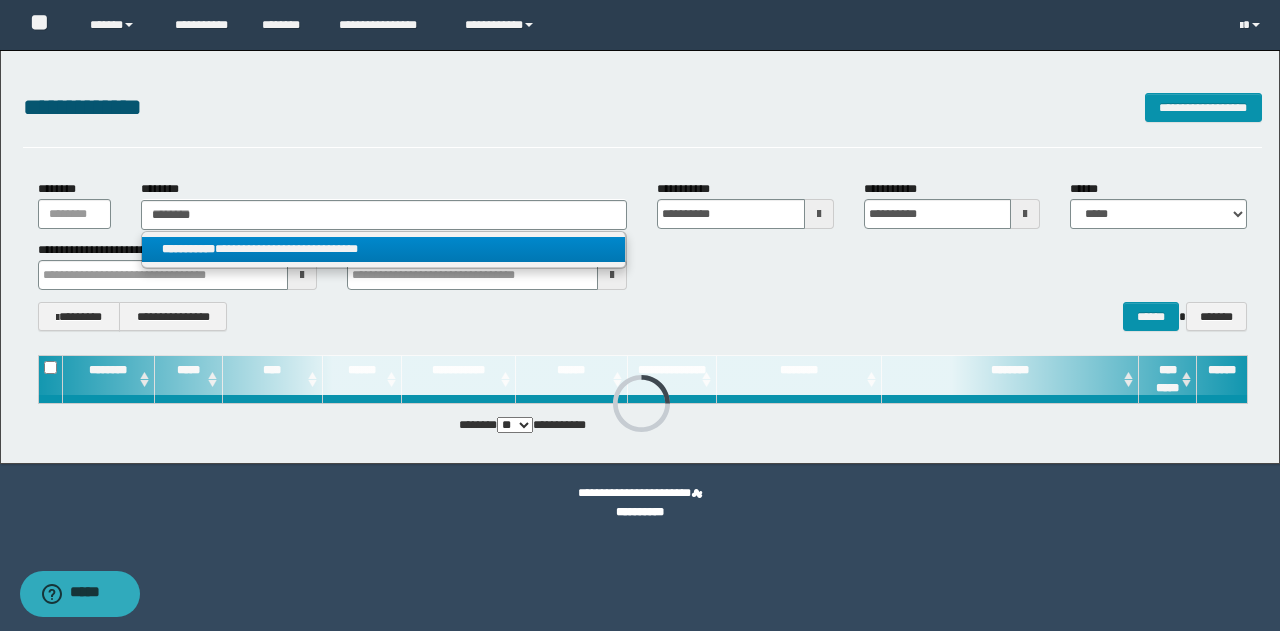 click on "**********" at bounding box center [384, 249] 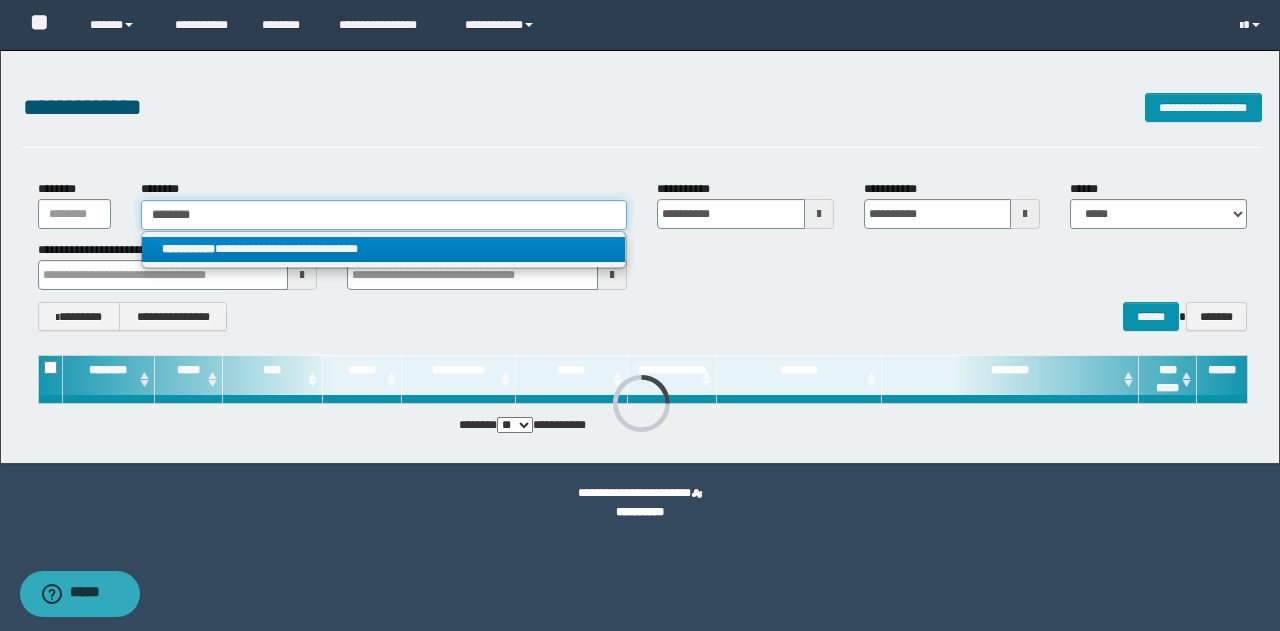 type 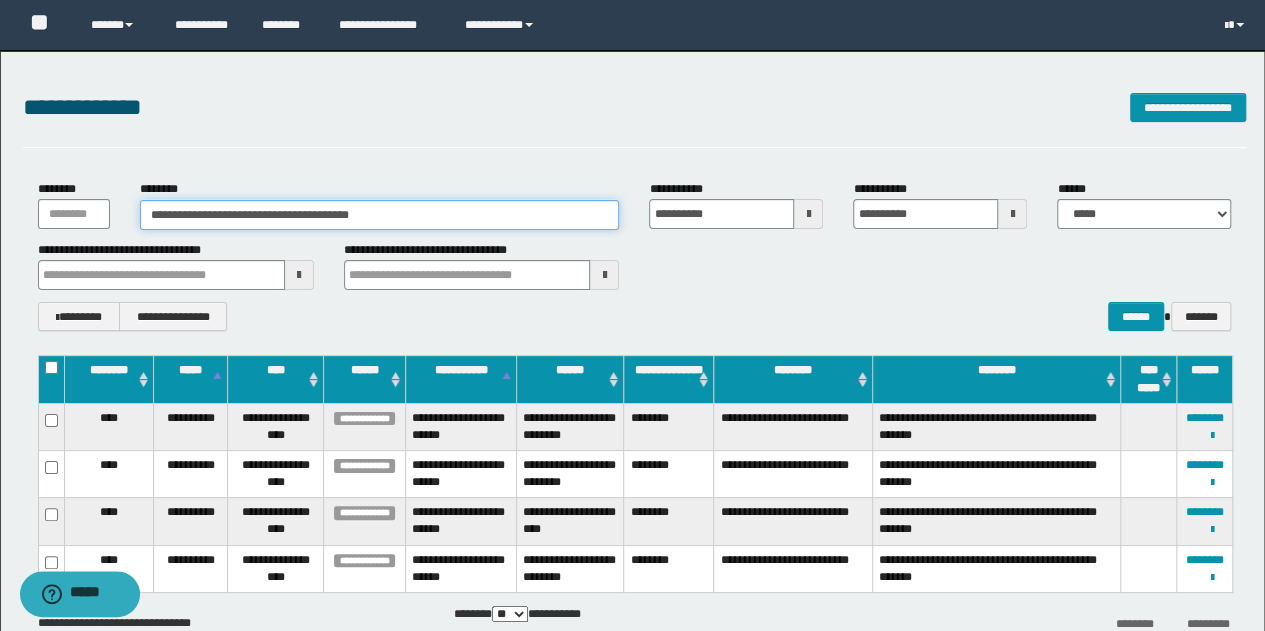 scroll, scrollTop: 100, scrollLeft: 0, axis: vertical 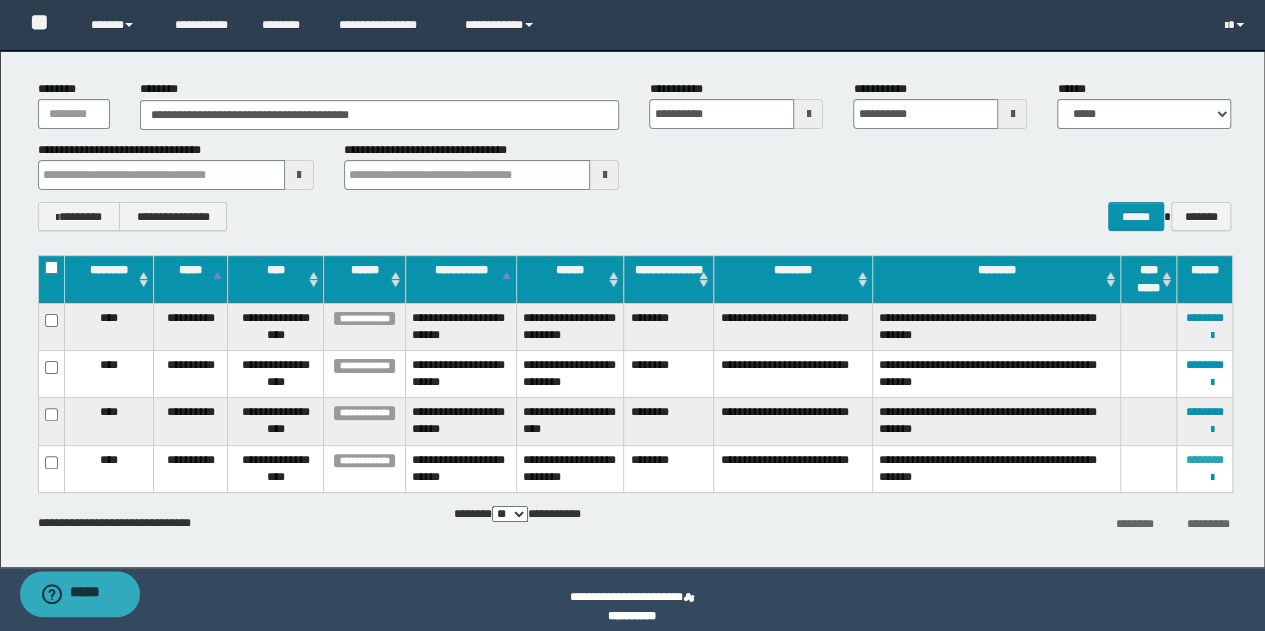 click on "********" at bounding box center (1205, 460) 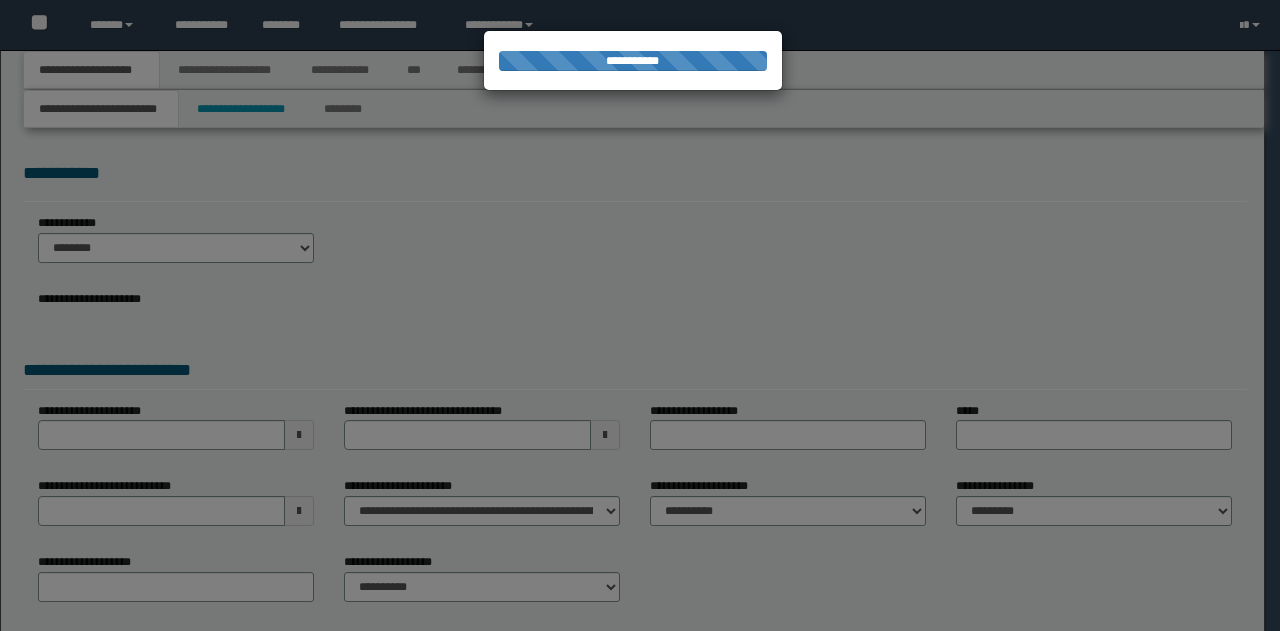 scroll, scrollTop: 0, scrollLeft: 0, axis: both 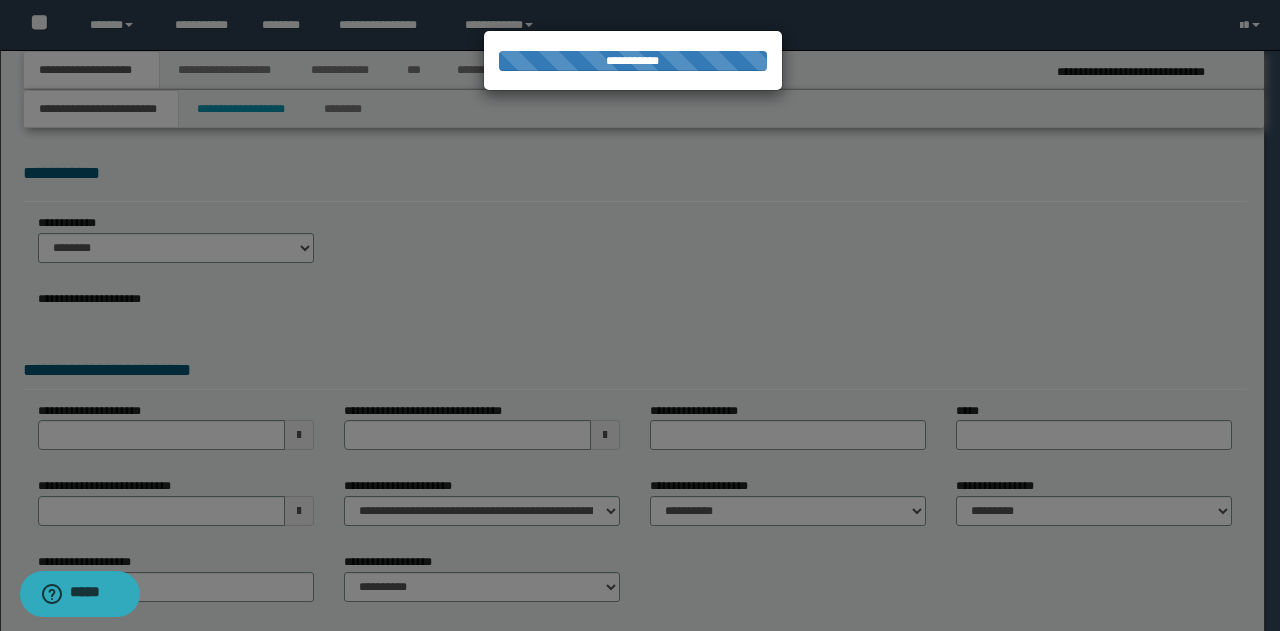 type on "********" 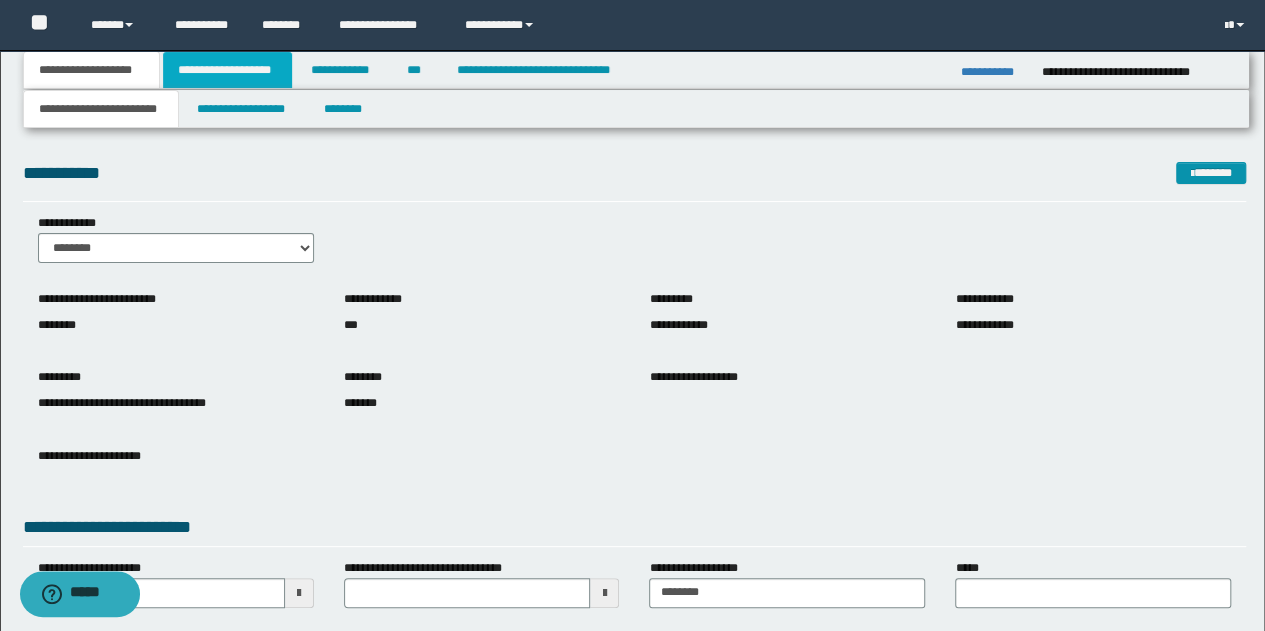 click on "**********" at bounding box center [227, 70] 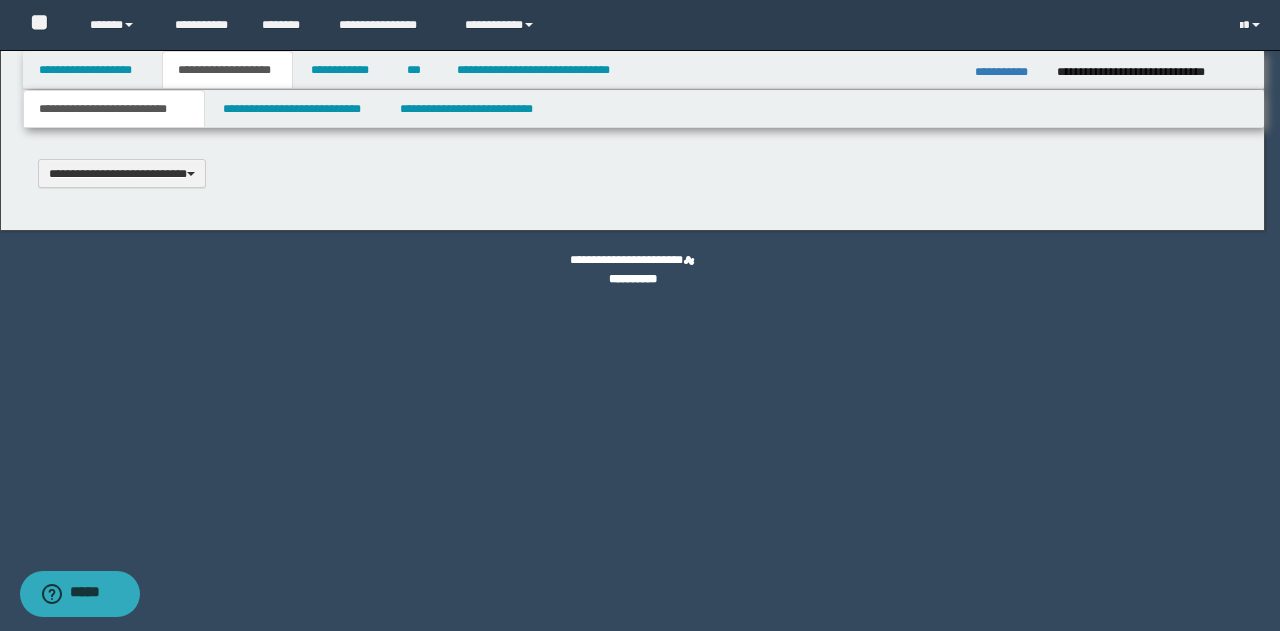 type 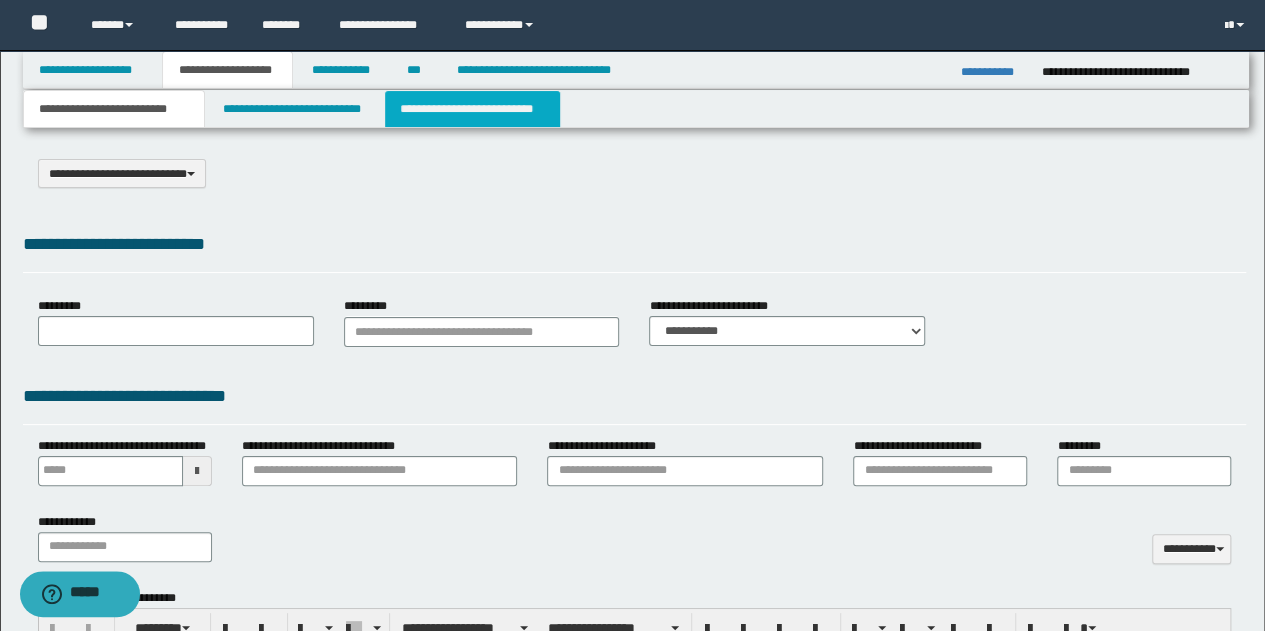click on "**********" at bounding box center (472, 109) 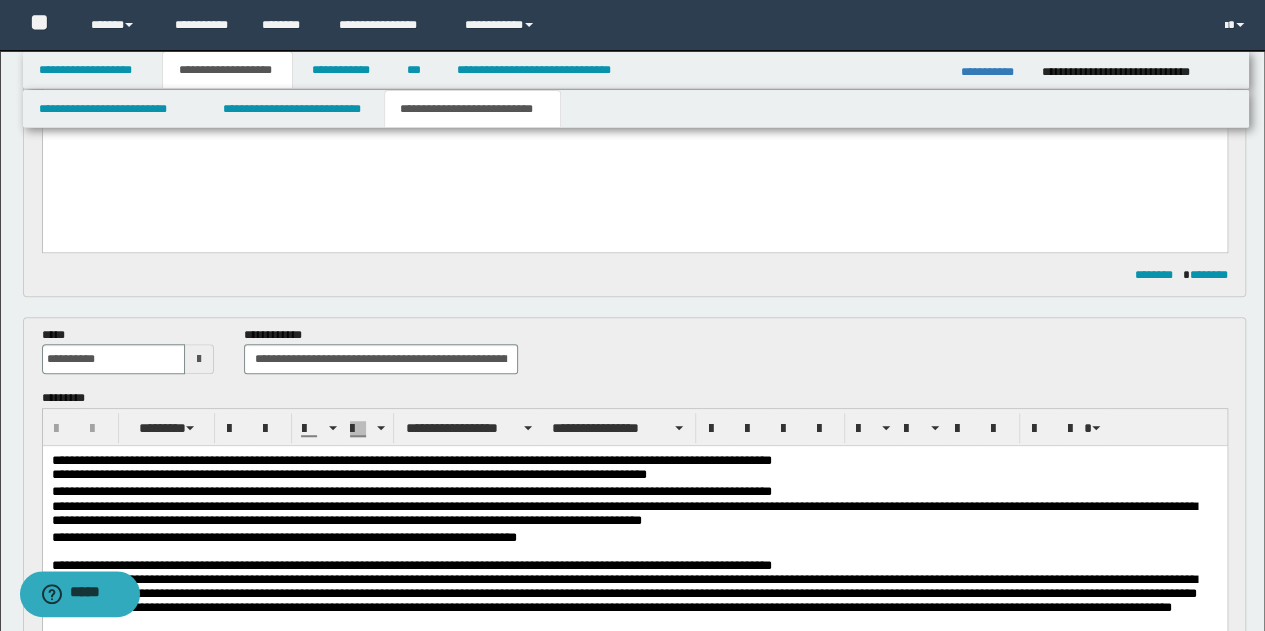 scroll, scrollTop: 500, scrollLeft: 0, axis: vertical 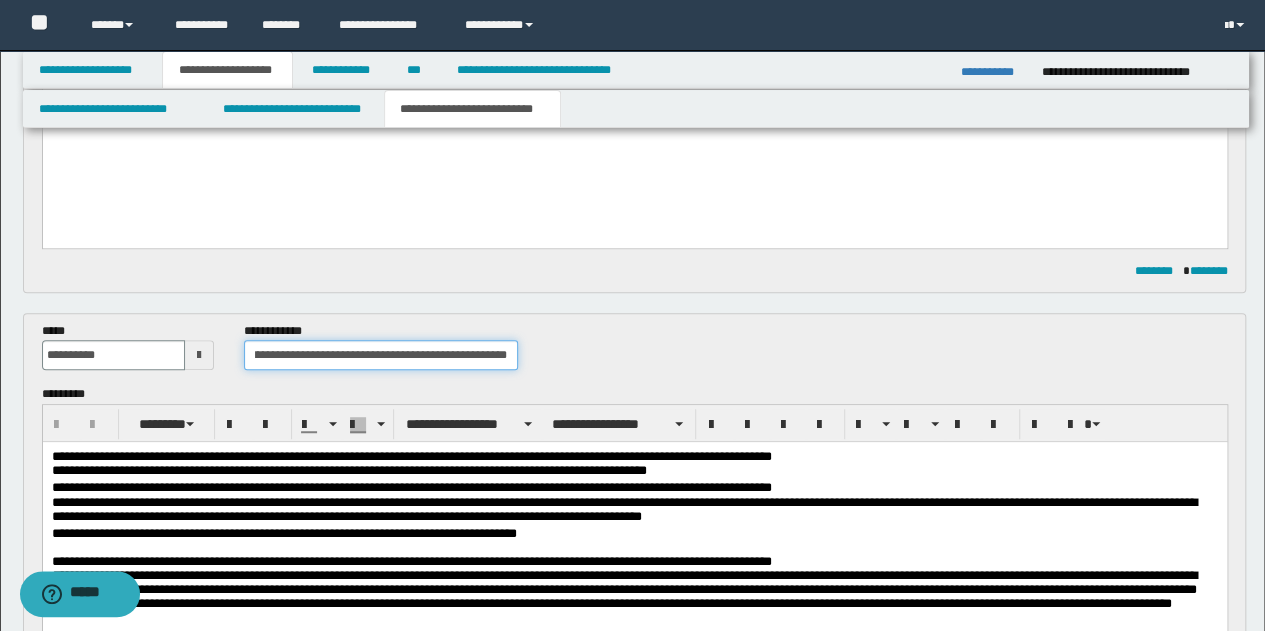 drag, startPoint x: 250, startPoint y: 355, endPoint x: 526, endPoint y: 355, distance: 276 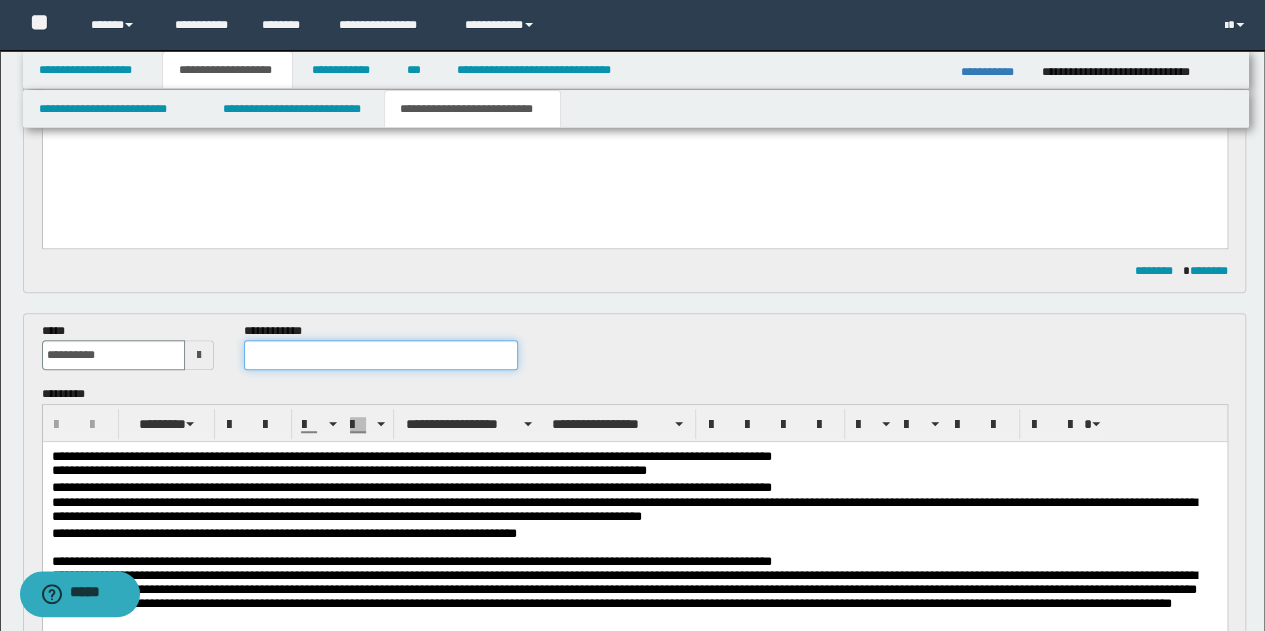 scroll, scrollTop: 0, scrollLeft: 0, axis: both 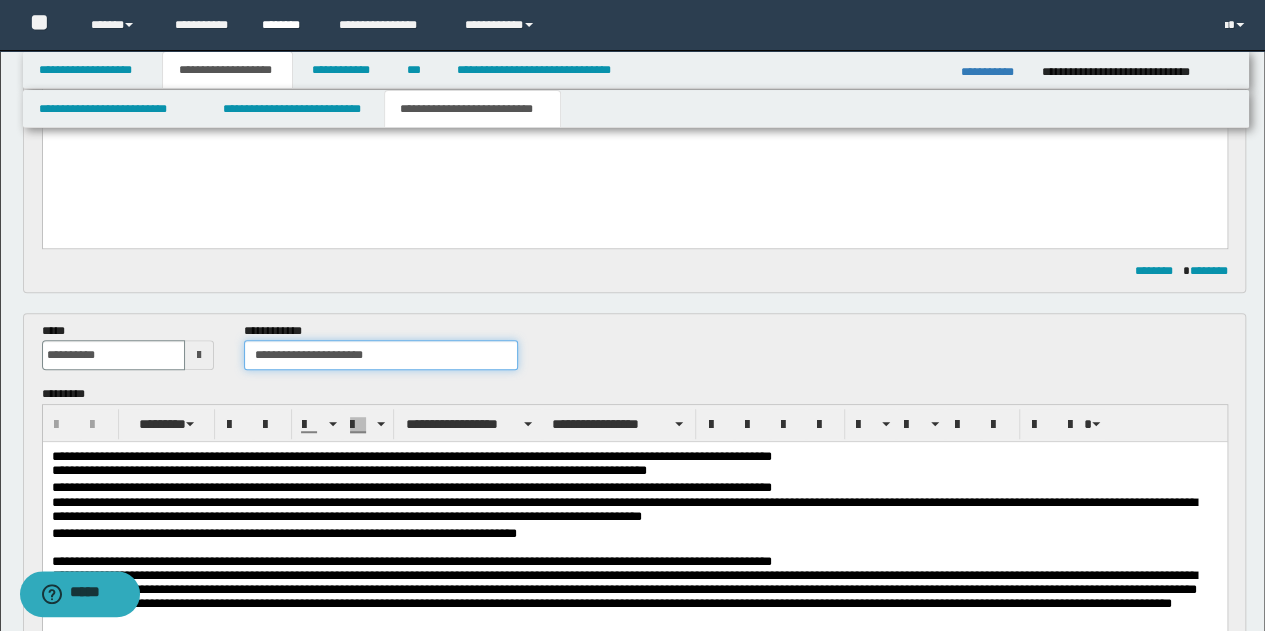 type on "**********" 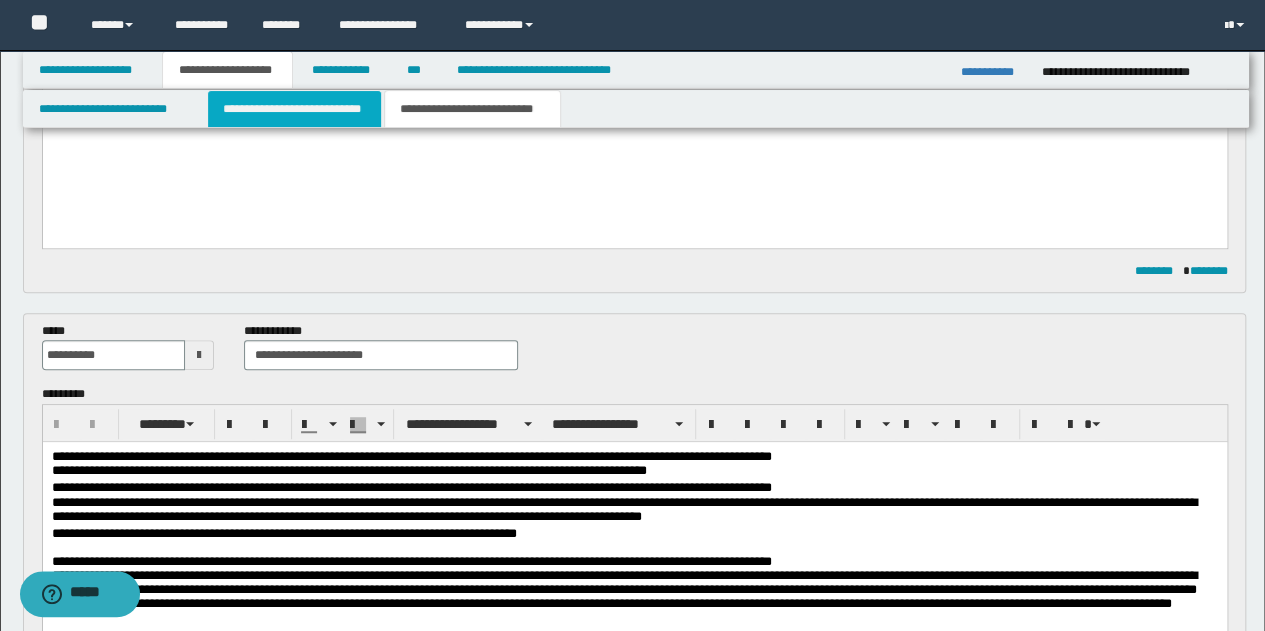 click on "**********" at bounding box center [294, 109] 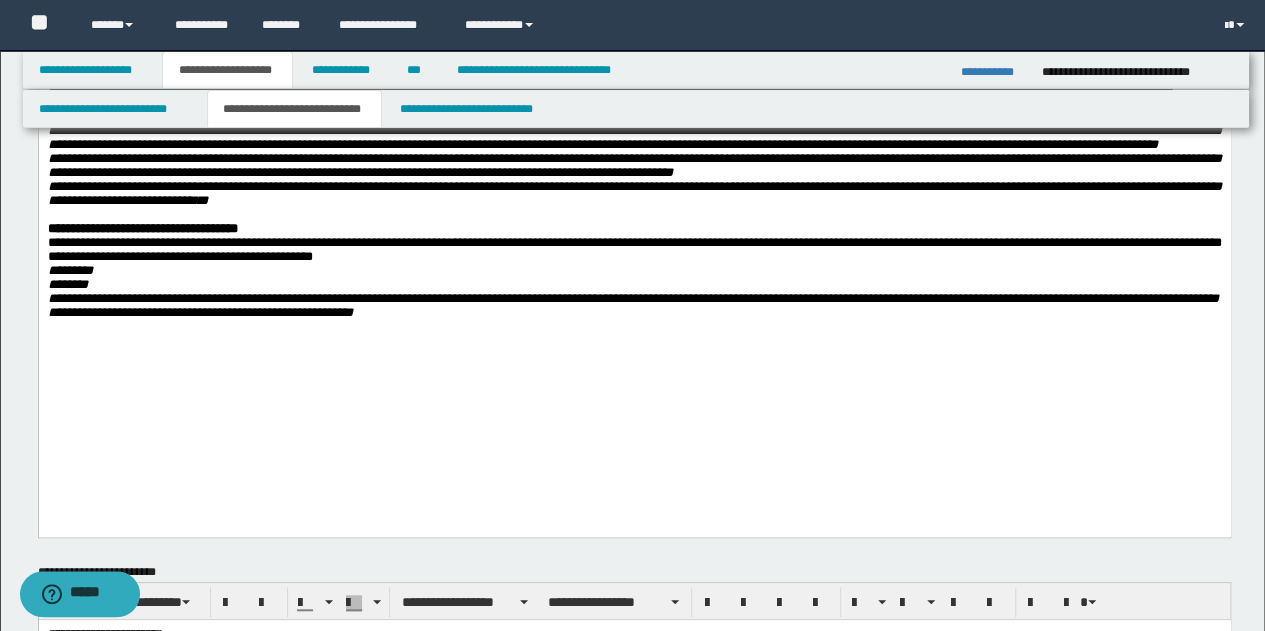 scroll, scrollTop: 600, scrollLeft: 0, axis: vertical 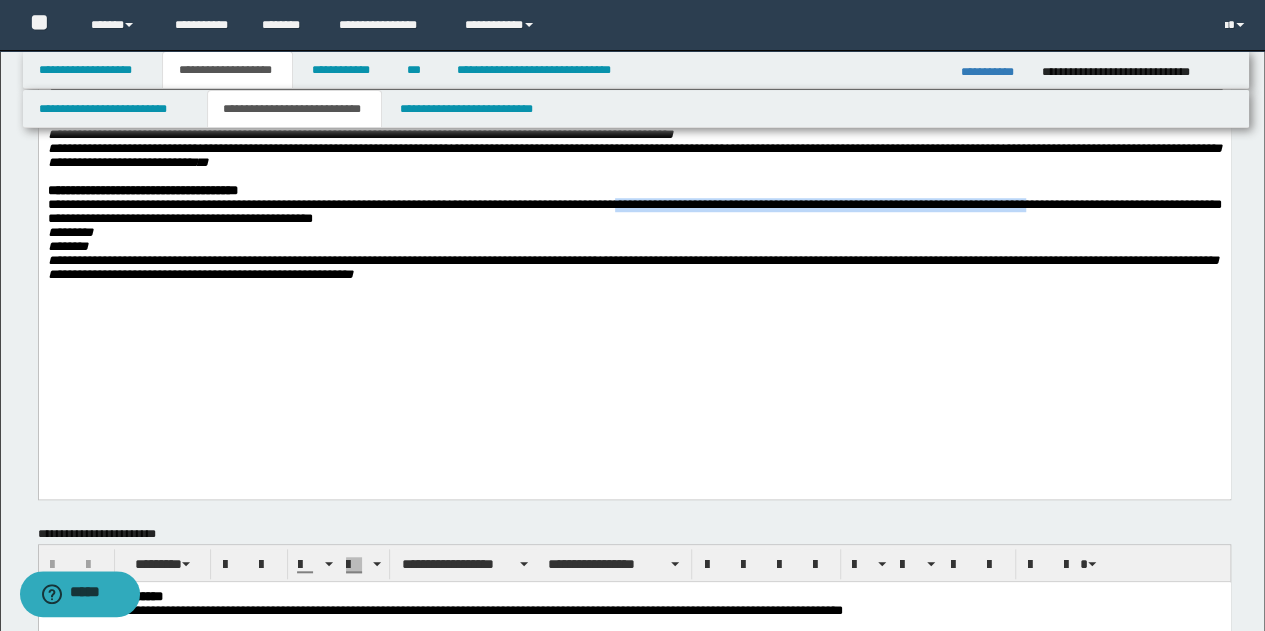 drag, startPoint x: 672, startPoint y: 306, endPoint x: 1110, endPoint y: 307, distance: 438.00113 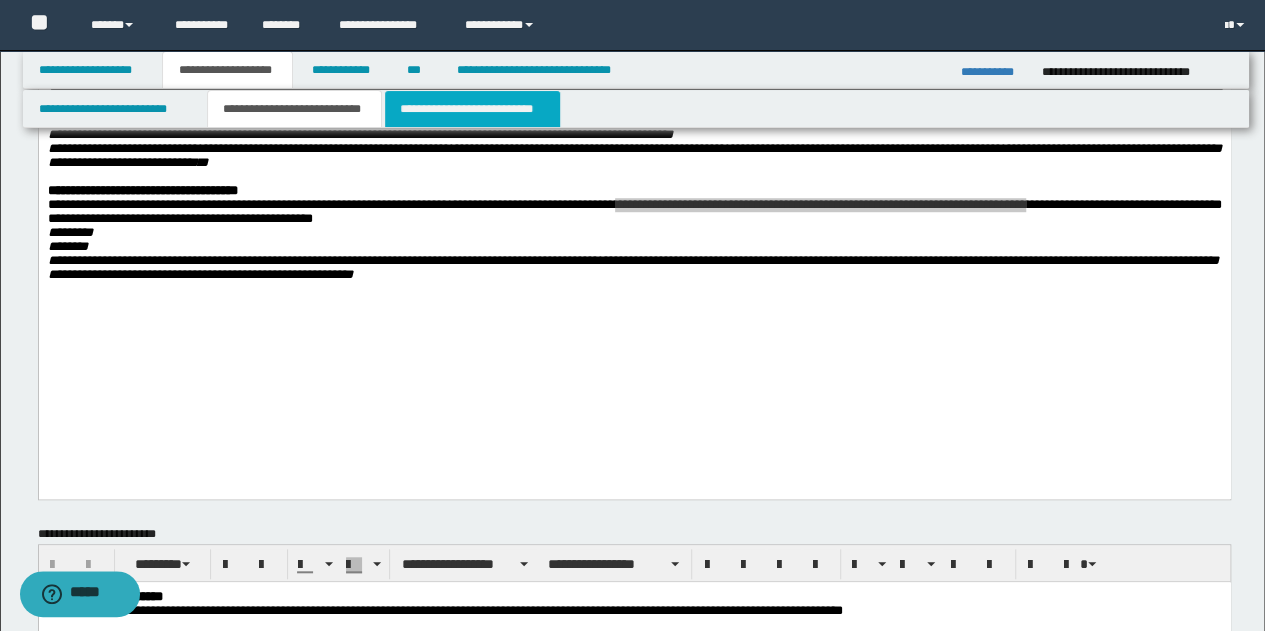 click on "**********" at bounding box center (472, 109) 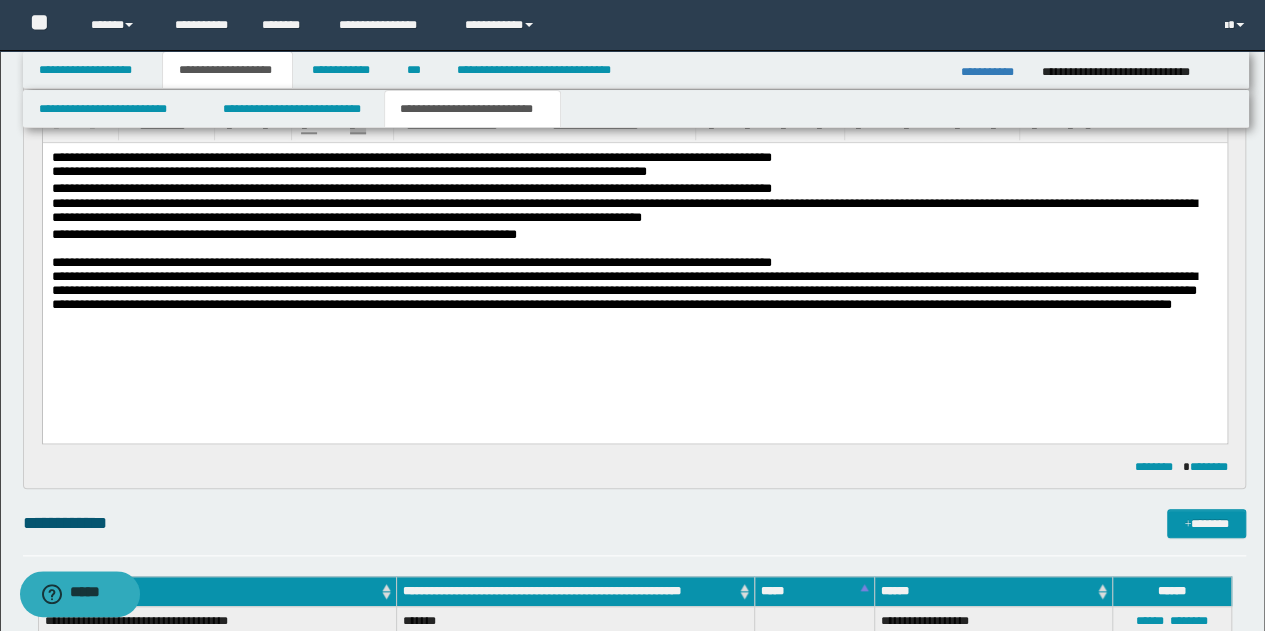 scroll, scrollTop: 1000, scrollLeft: 0, axis: vertical 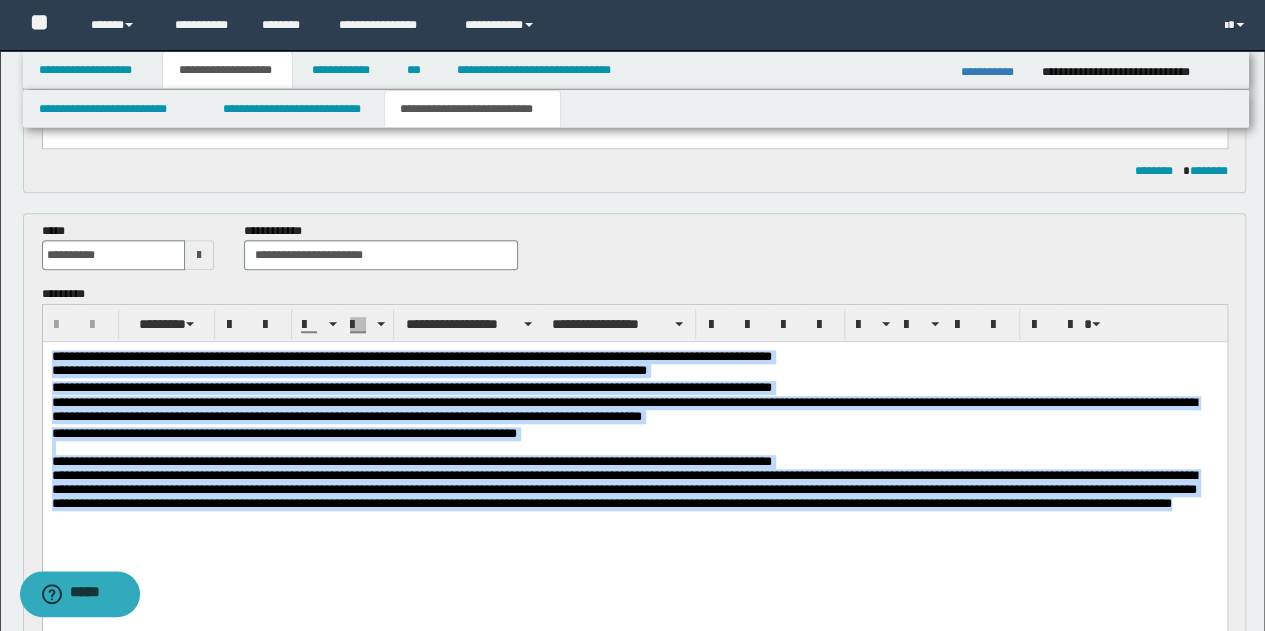 drag, startPoint x: 52, startPoint y: 356, endPoint x: 767, endPoint y: 537, distance: 737.5541 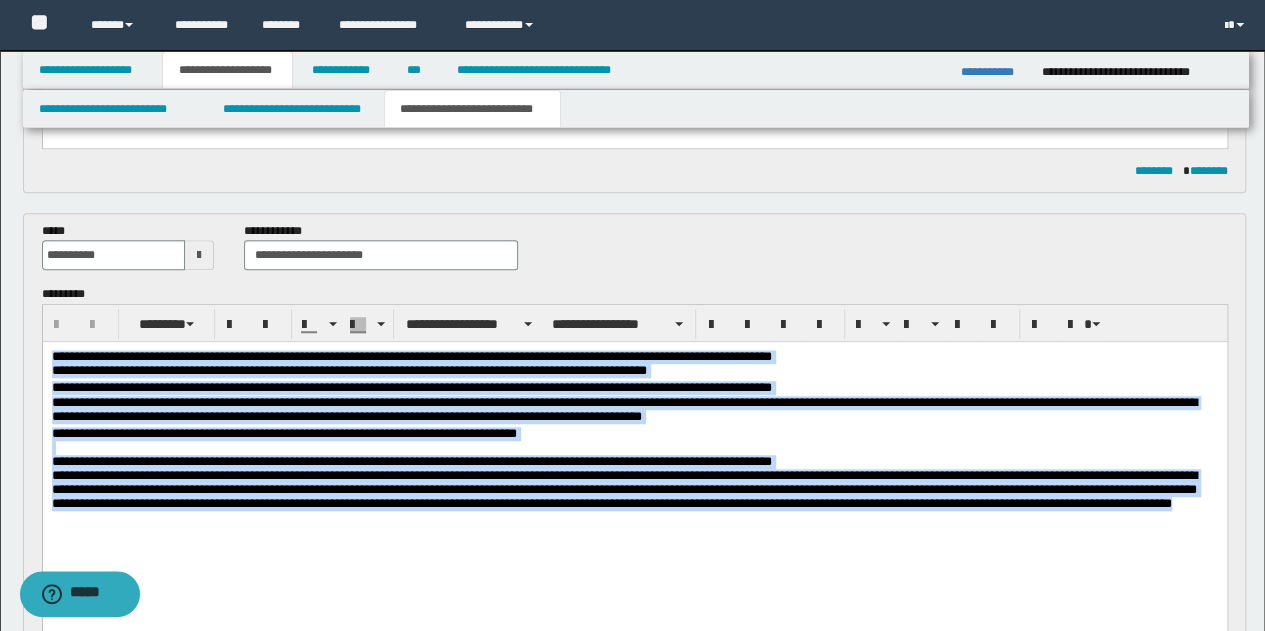 click on "**********" at bounding box center (634, 467) 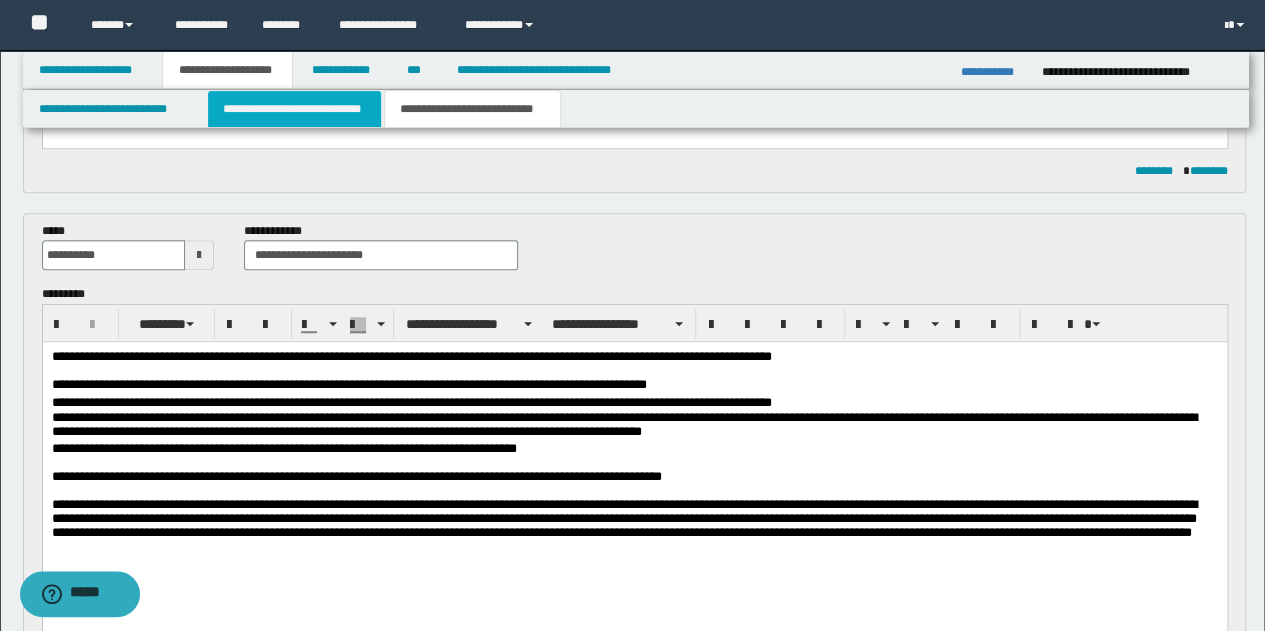 click on "**********" at bounding box center [294, 109] 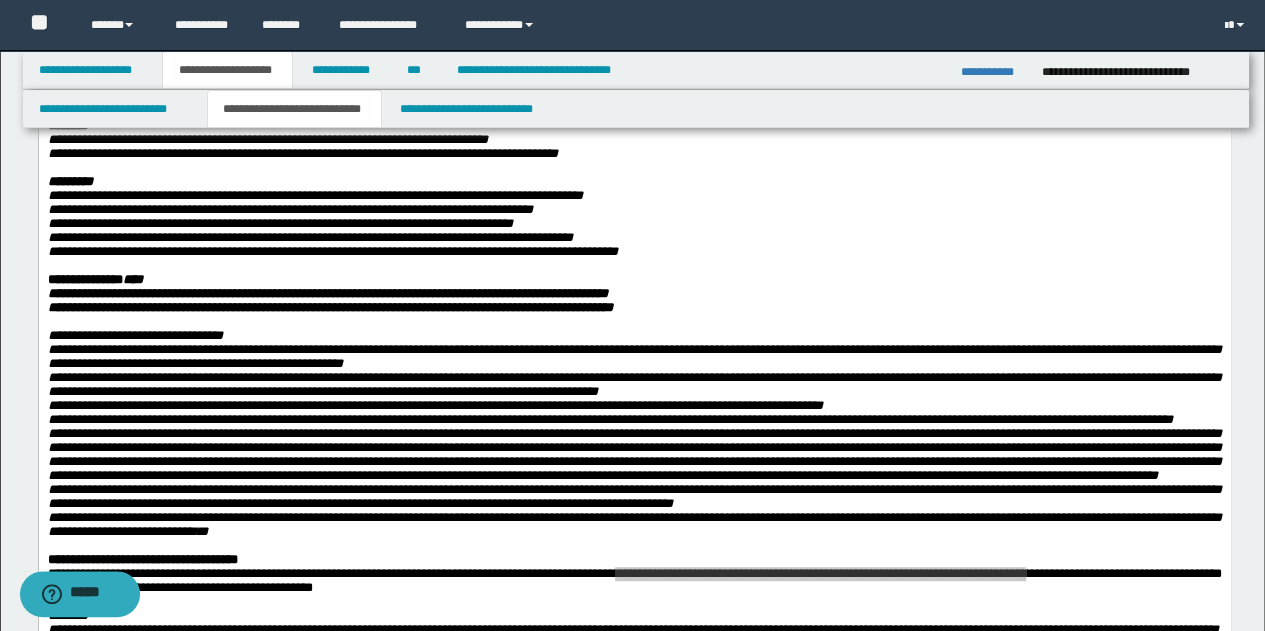 scroll, scrollTop: 200, scrollLeft: 0, axis: vertical 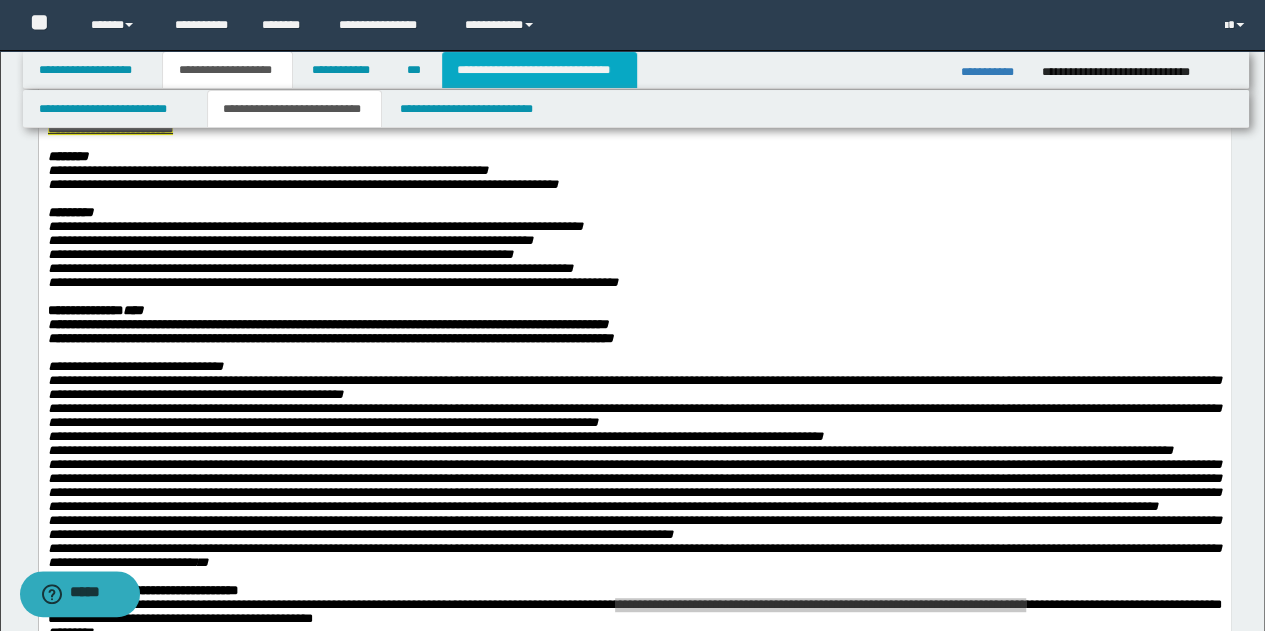 click on "**********" at bounding box center [539, 70] 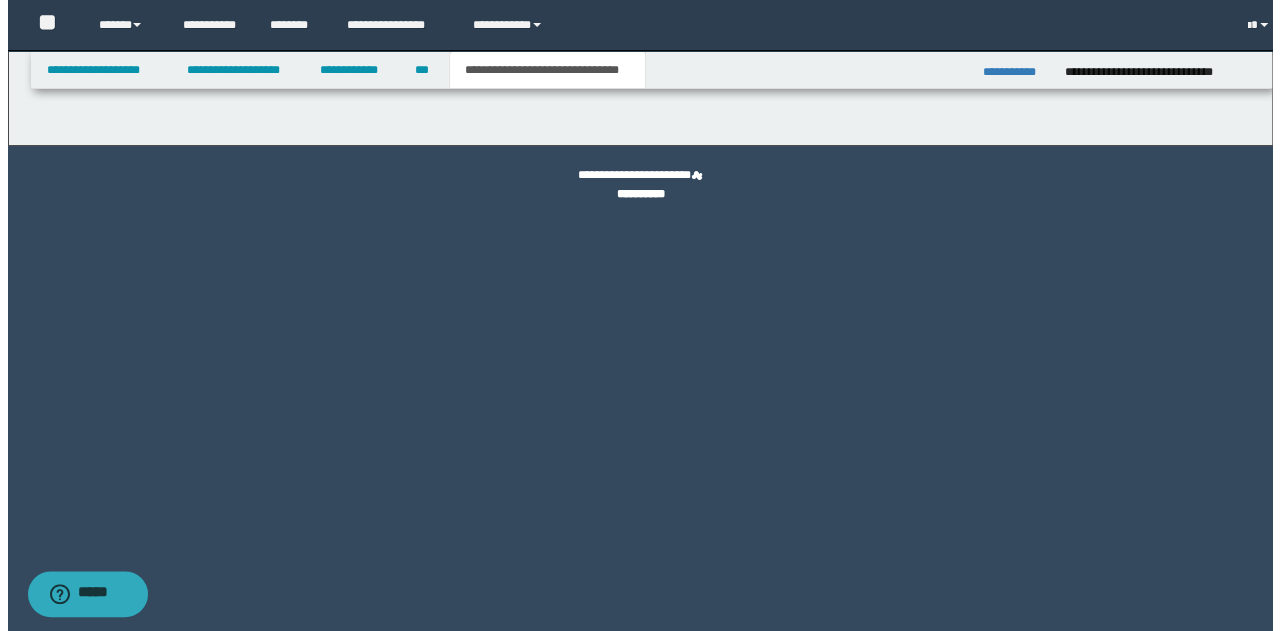 scroll, scrollTop: 0, scrollLeft: 0, axis: both 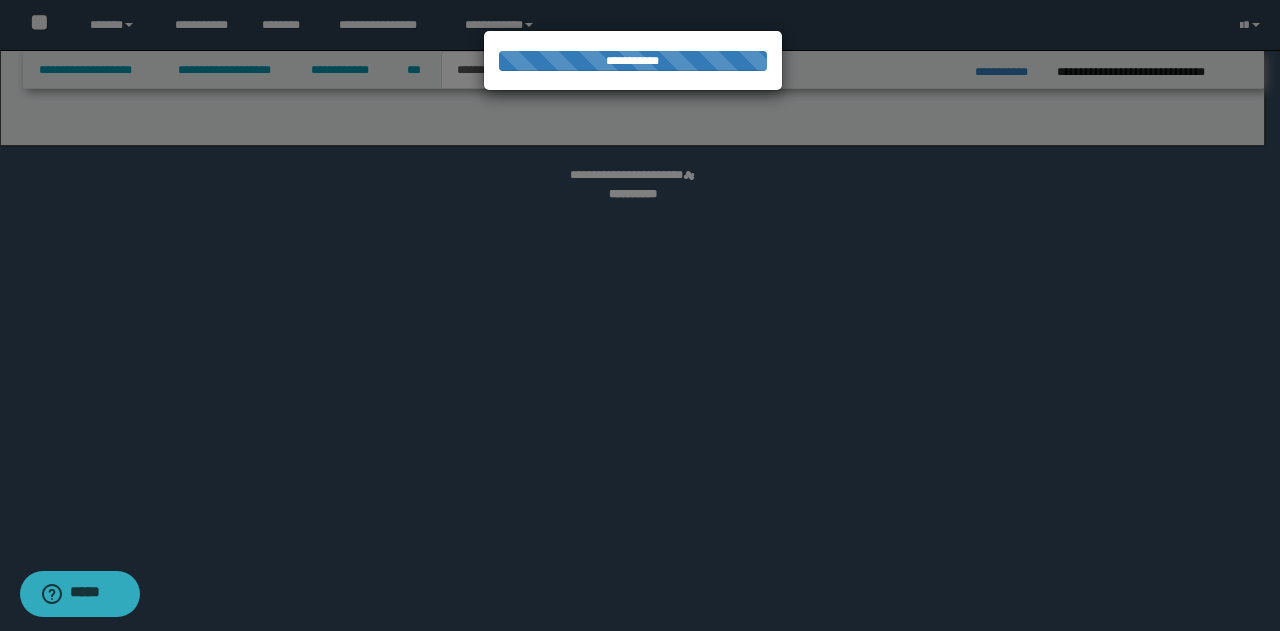 select on "*" 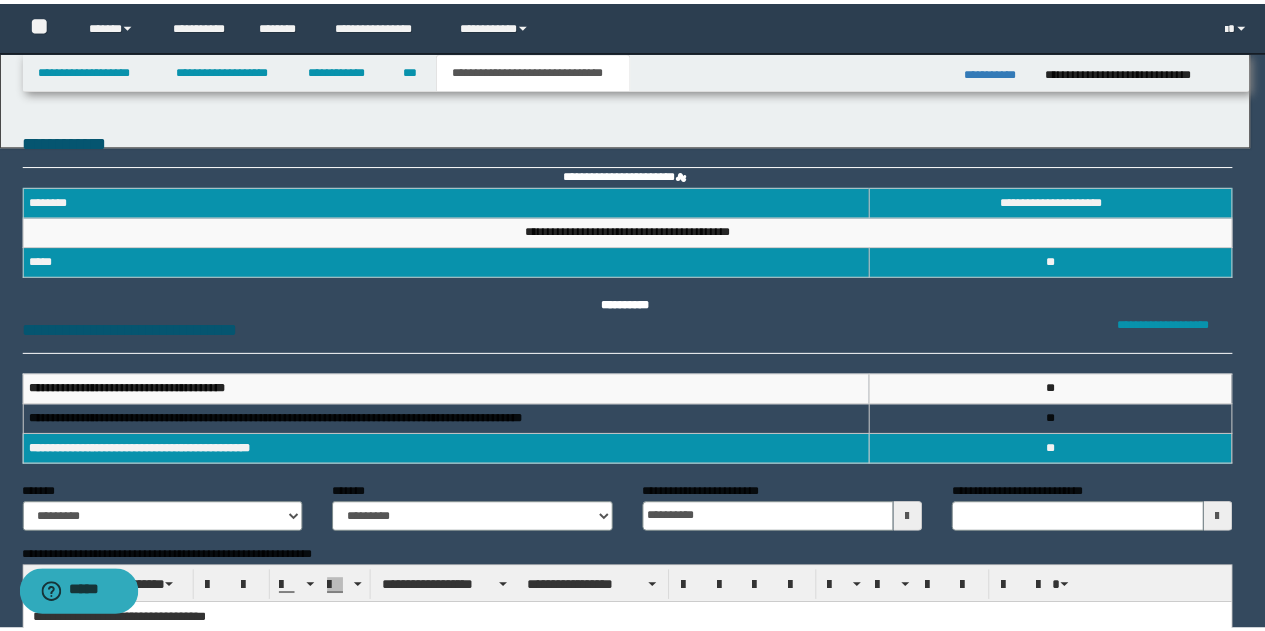 scroll, scrollTop: 0, scrollLeft: 0, axis: both 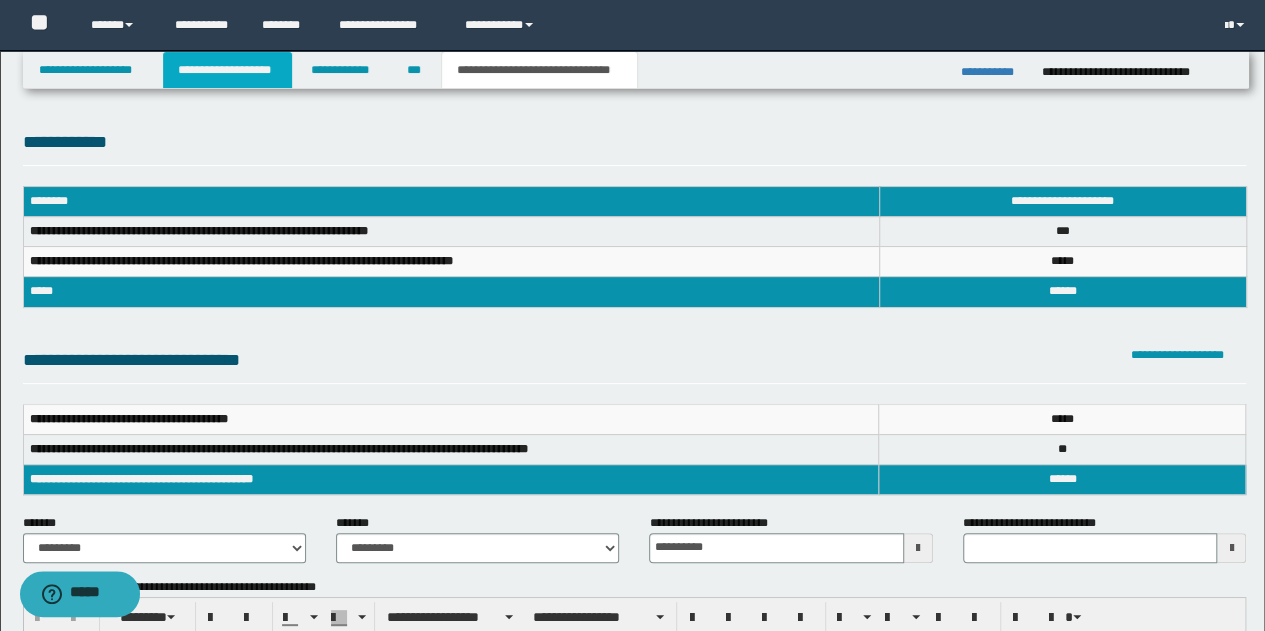 click on "**********" at bounding box center (227, 70) 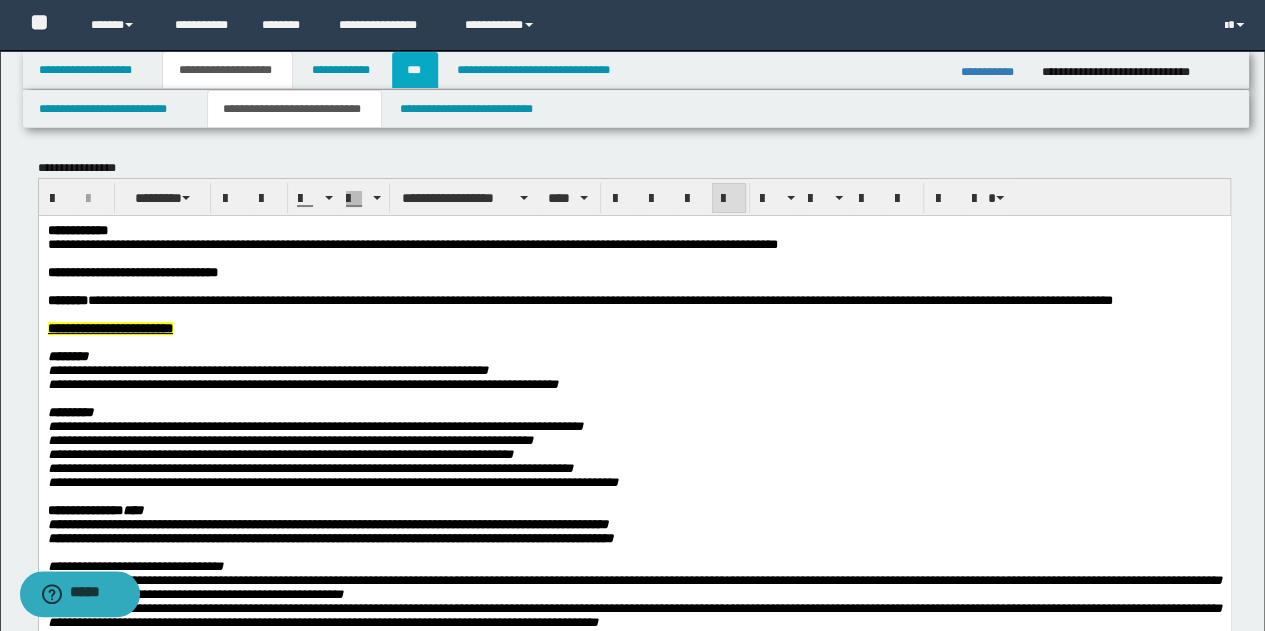 click on "***" at bounding box center [415, 70] 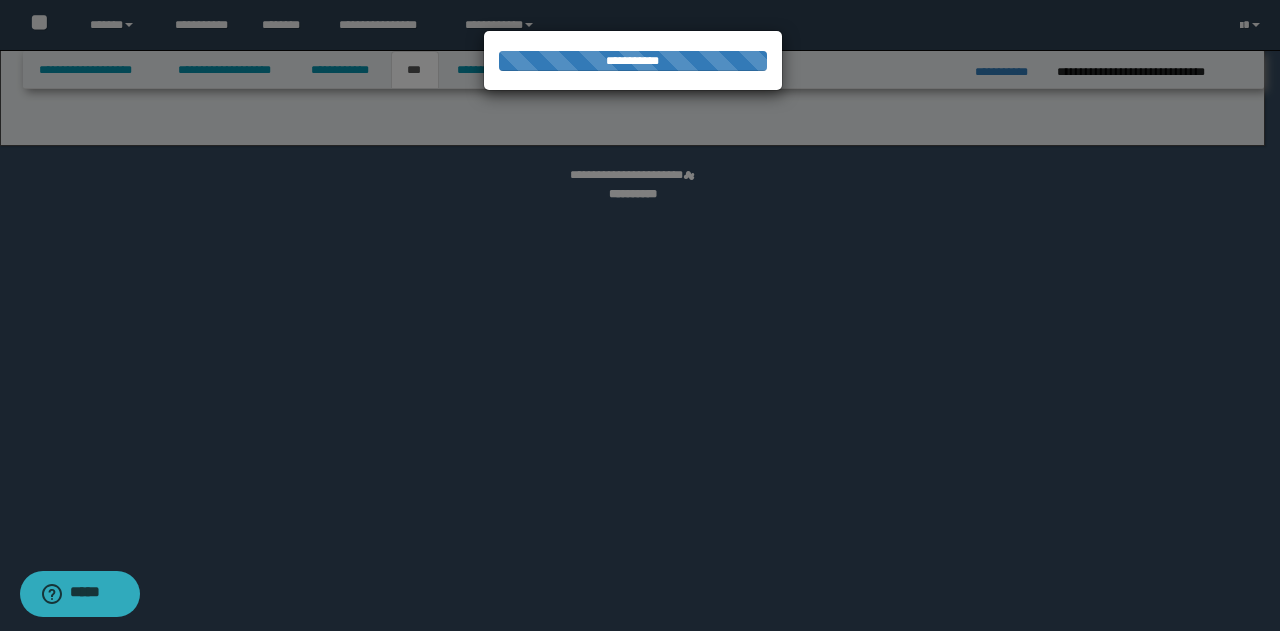 select on "*" 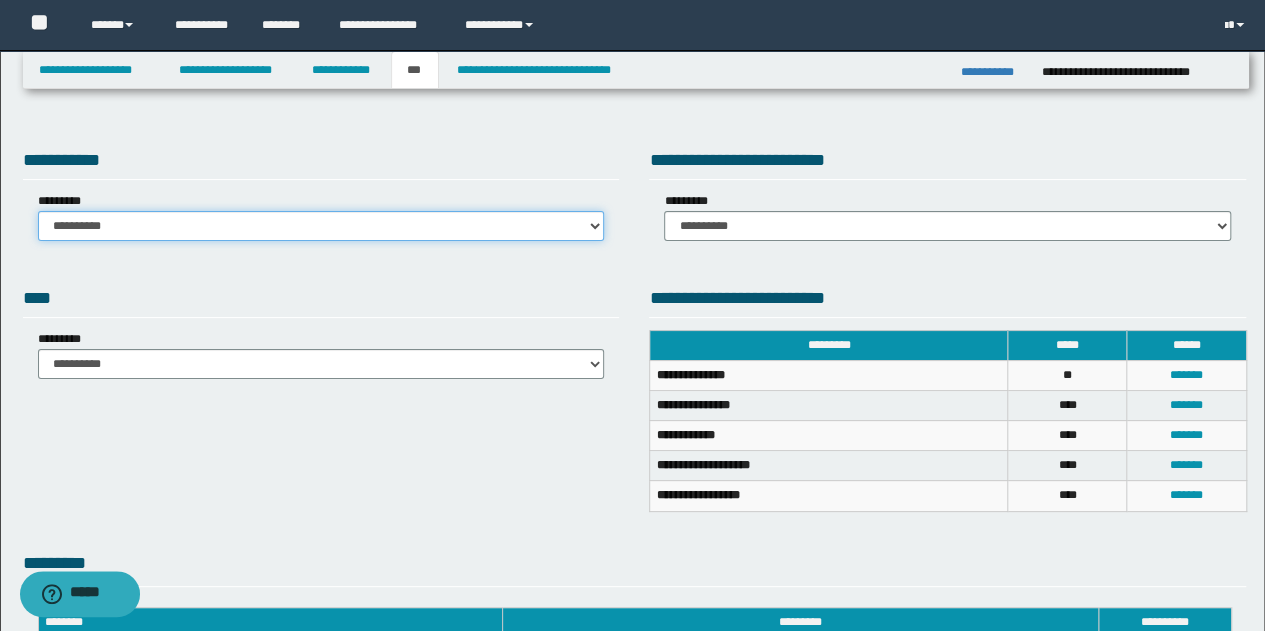 click on "**********" at bounding box center [321, 226] 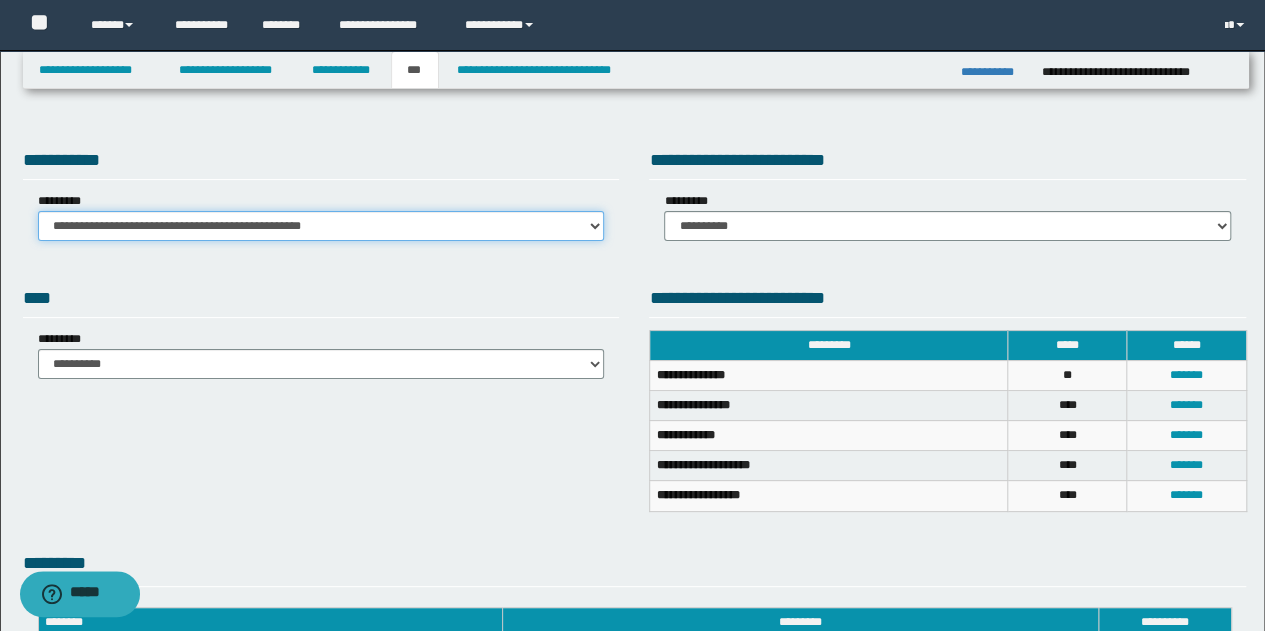 click on "**********" at bounding box center [321, 226] 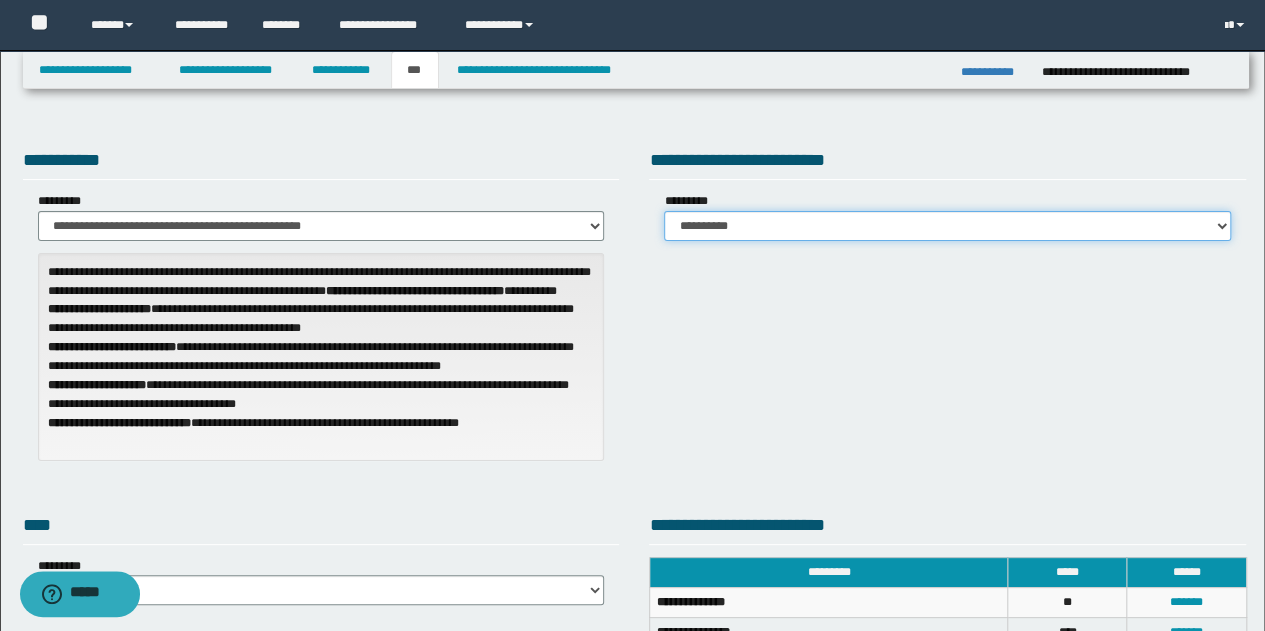 click on "**********" at bounding box center (947, 226) 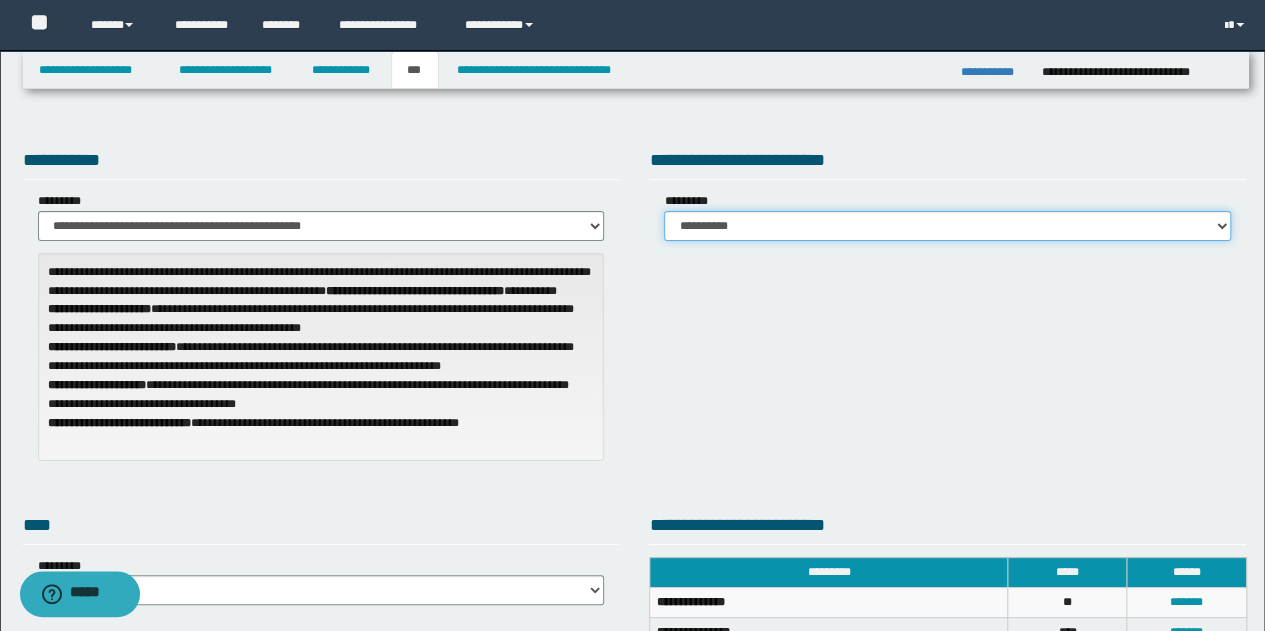 select on "*" 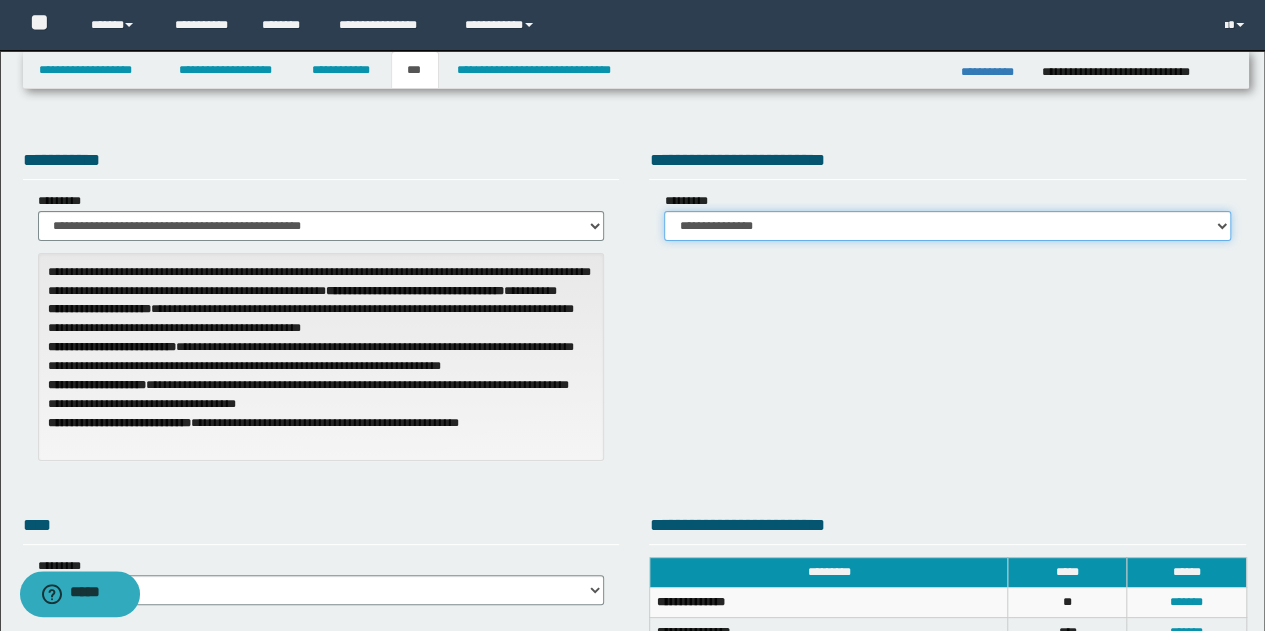 click on "**********" at bounding box center [947, 226] 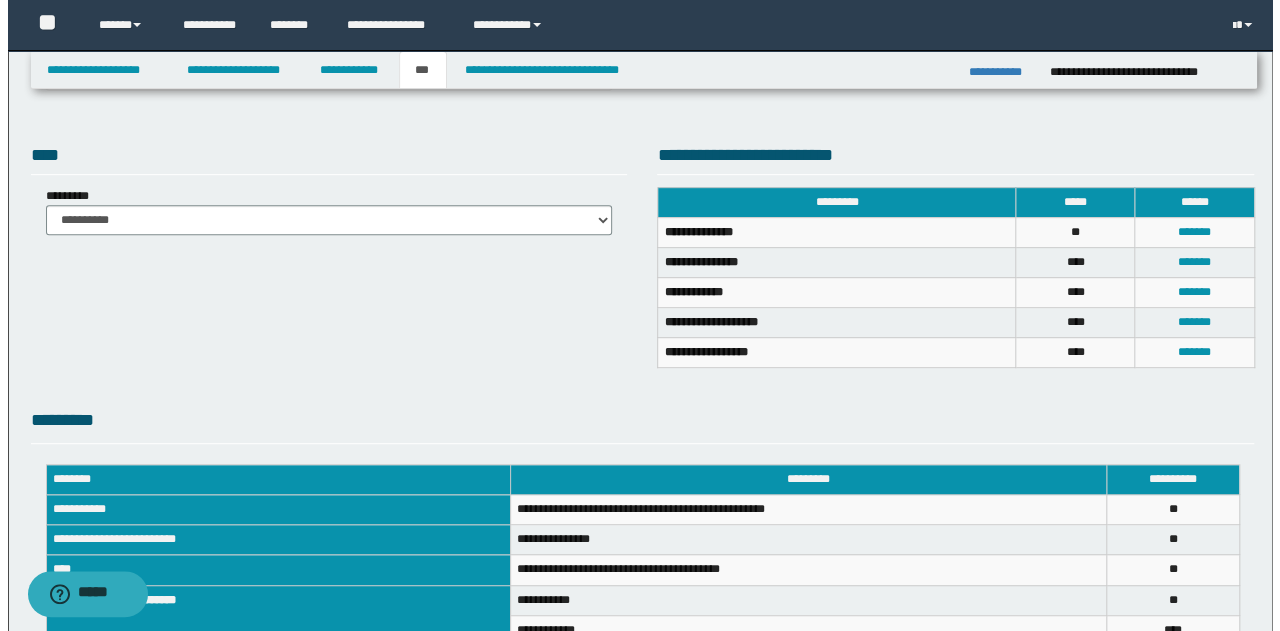 scroll, scrollTop: 400, scrollLeft: 0, axis: vertical 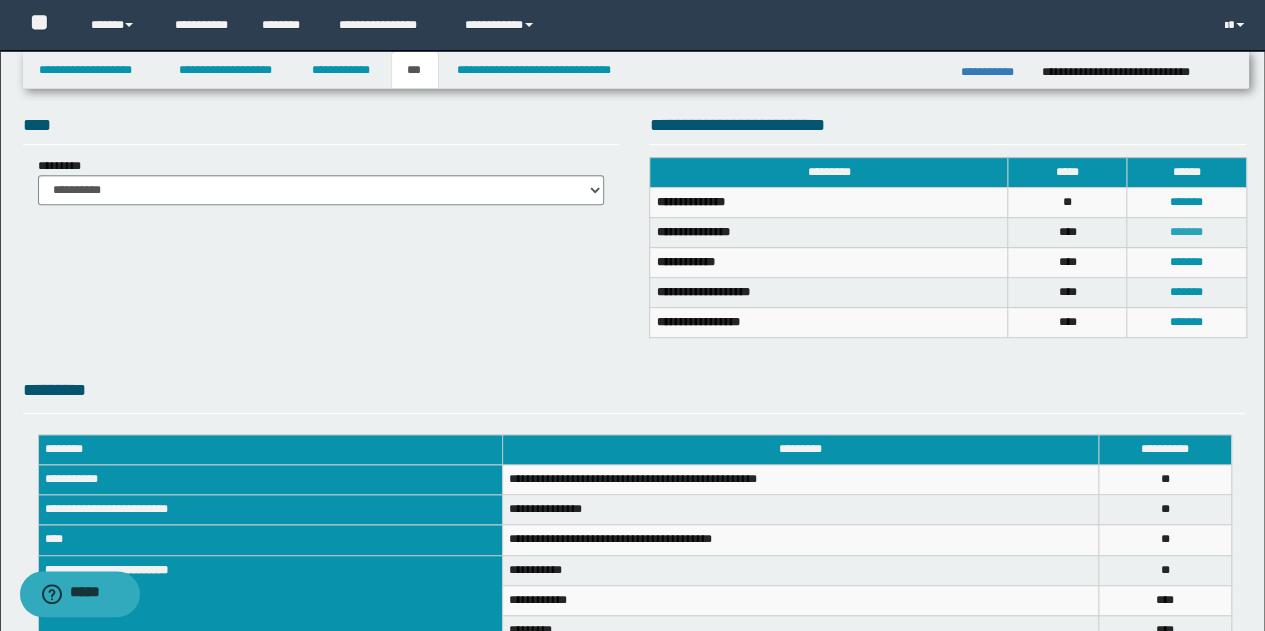click on "*******" at bounding box center (1186, 232) 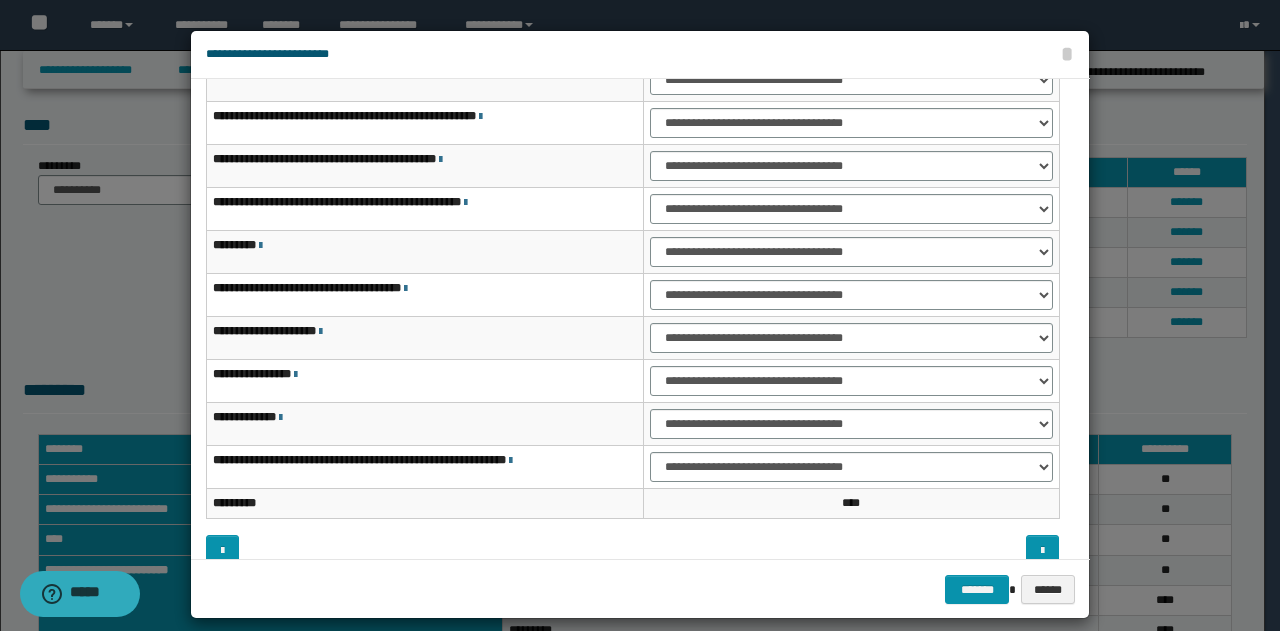 scroll, scrollTop: 98, scrollLeft: 0, axis: vertical 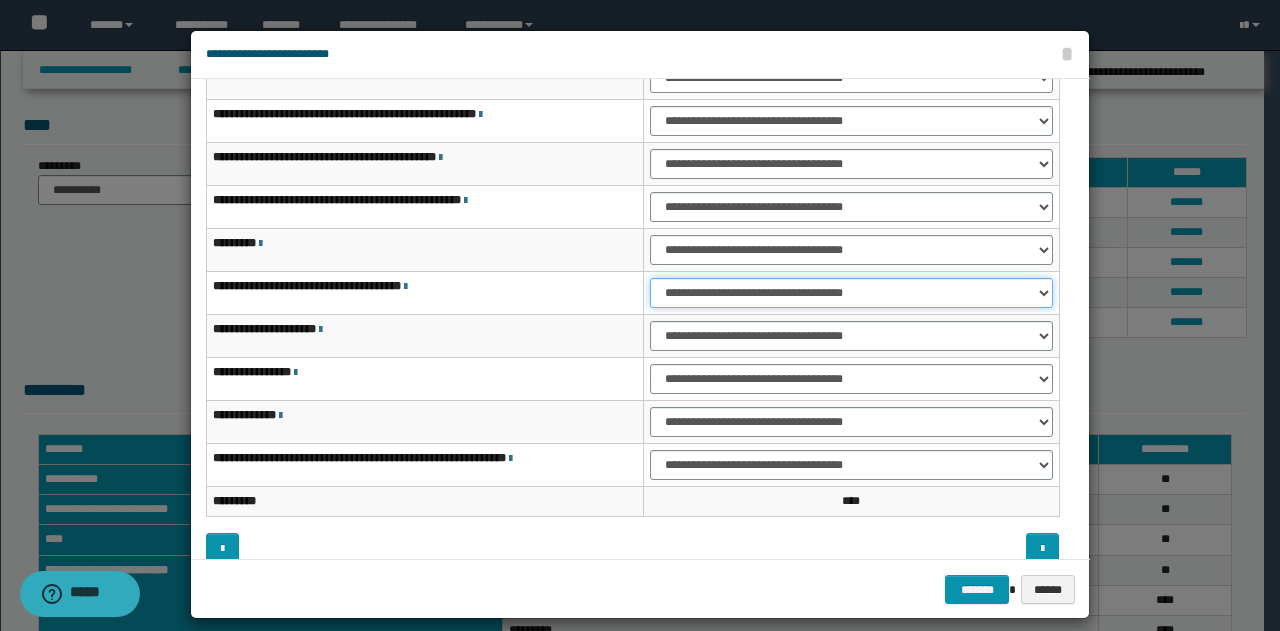 click on "**********" at bounding box center (851, 293) 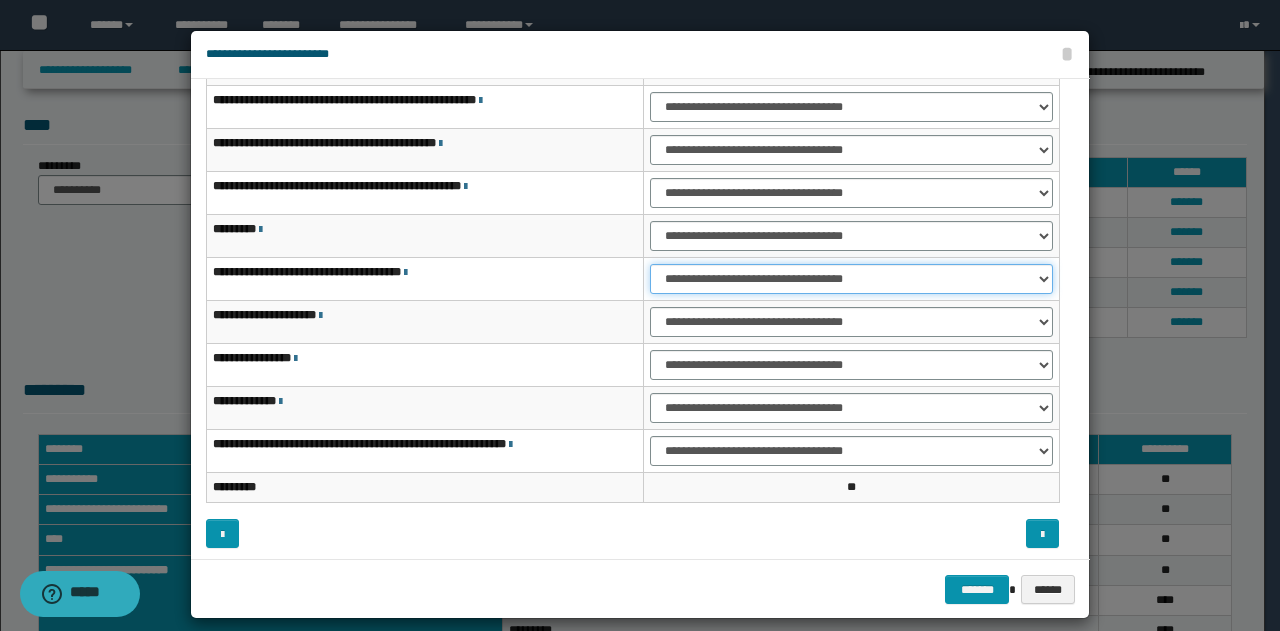 scroll, scrollTop: 116, scrollLeft: 0, axis: vertical 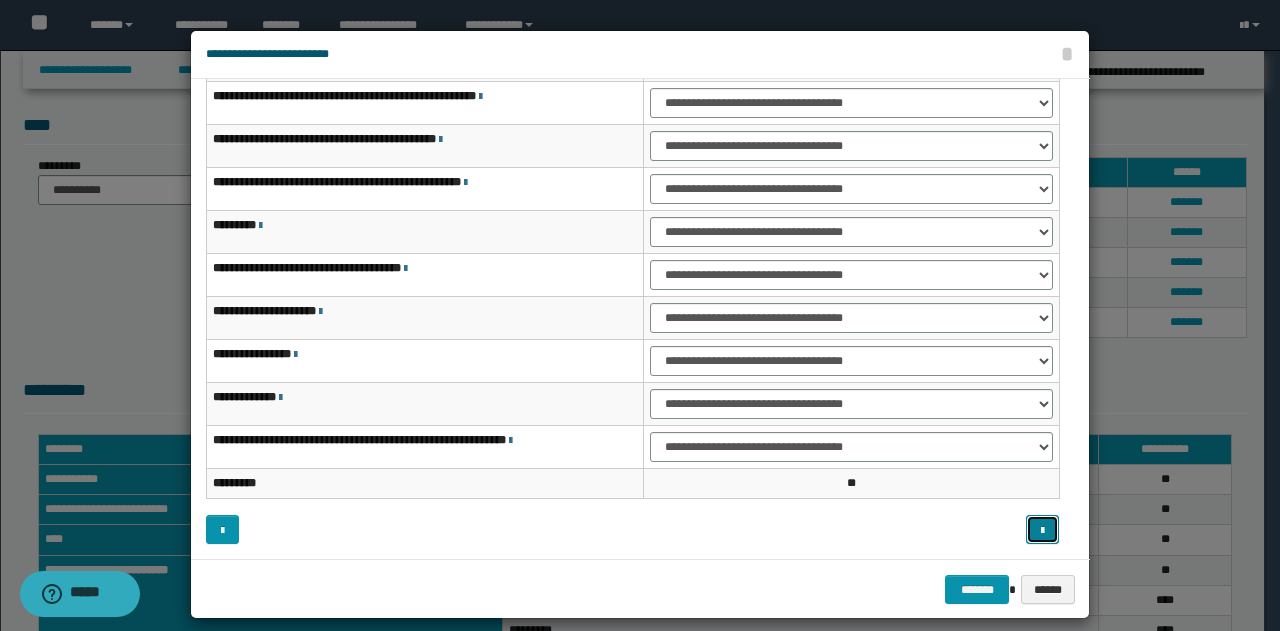 drag, startPoint x: 1031, startPoint y: 526, endPoint x: 1023, endPoint y: 519, distance: 10.630146 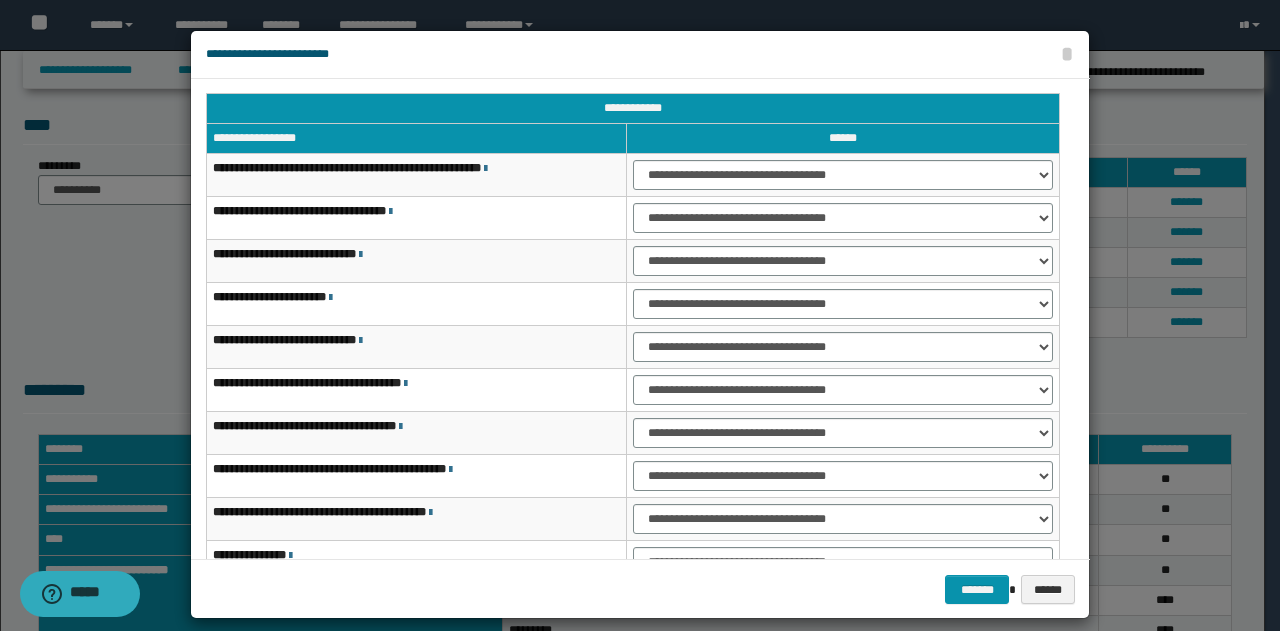 scroll, scrollTop: 0, scrollLeft: 0, axis: both 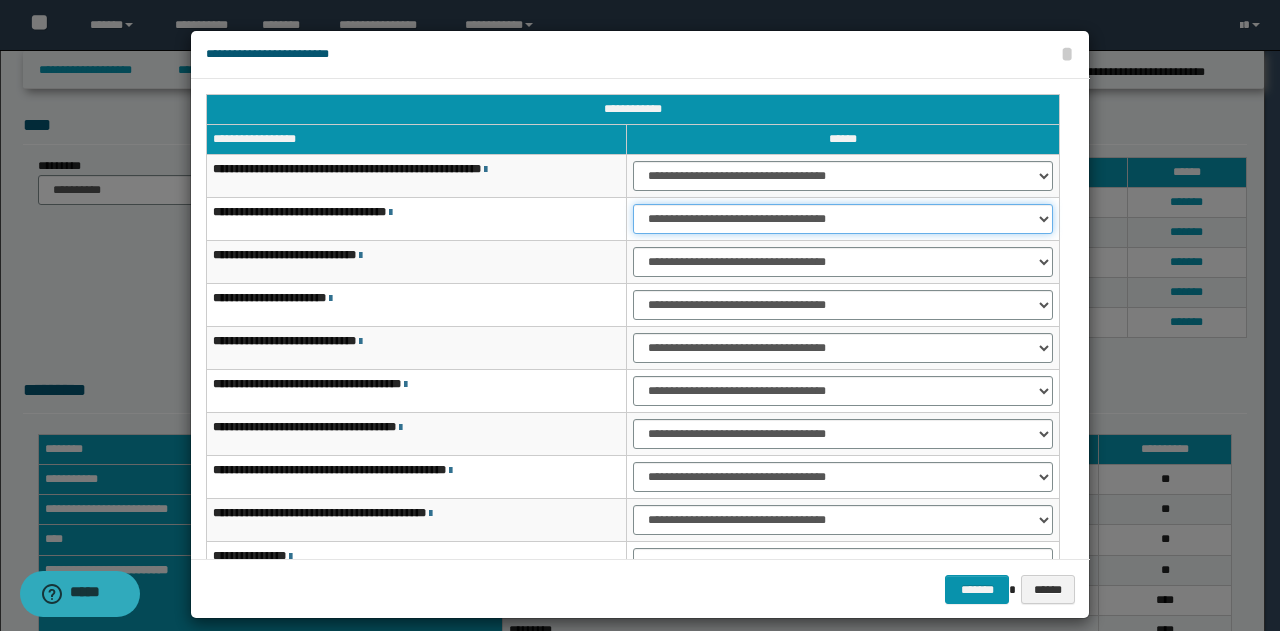 click on "**********" at bounding box center [843, 219] 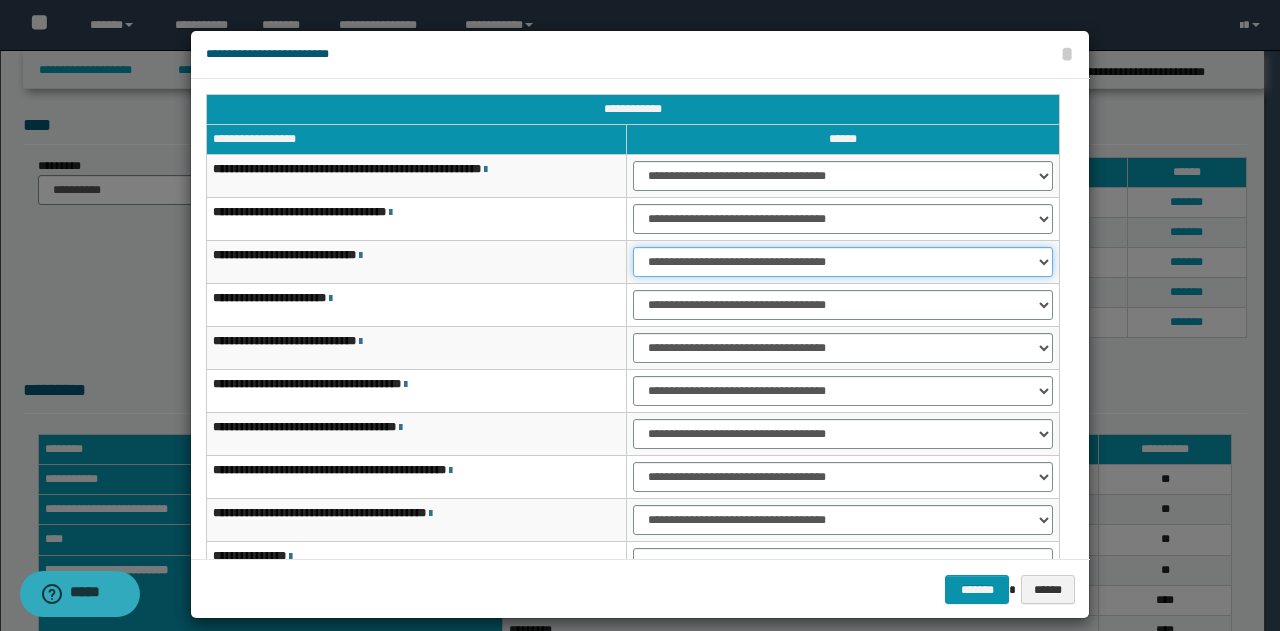 click on "**********" at bounding box center (843, 262) 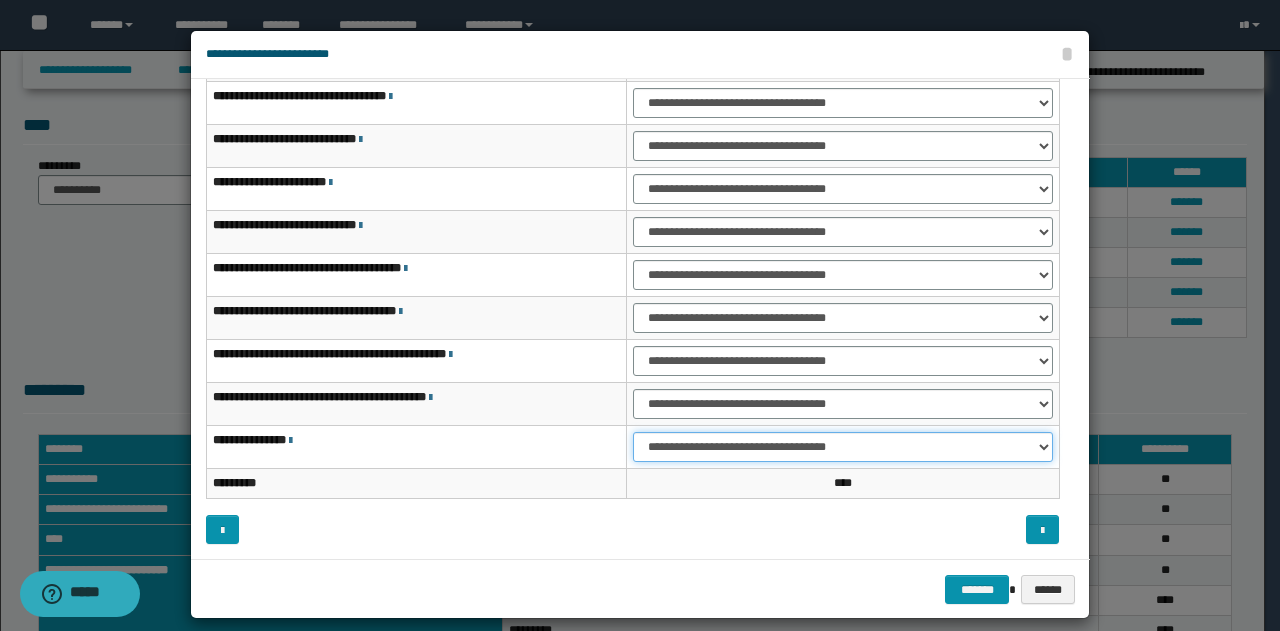 click on "**********" at bounding box center (843, 447) 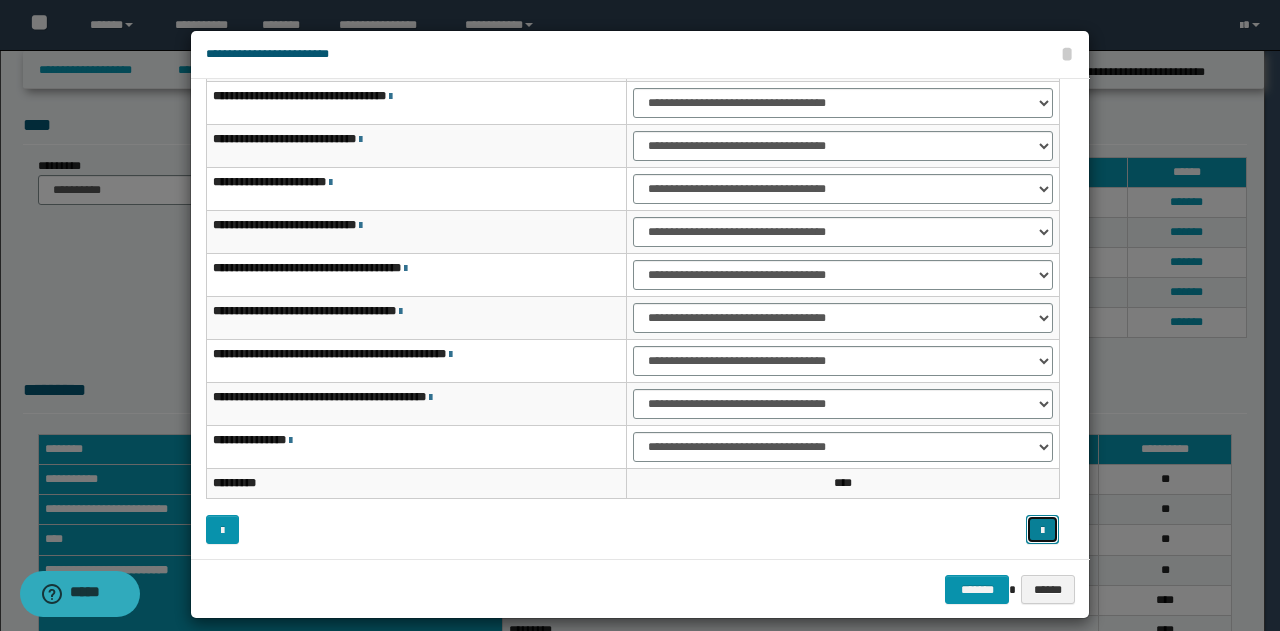 click at bounding box center [1042, 531] 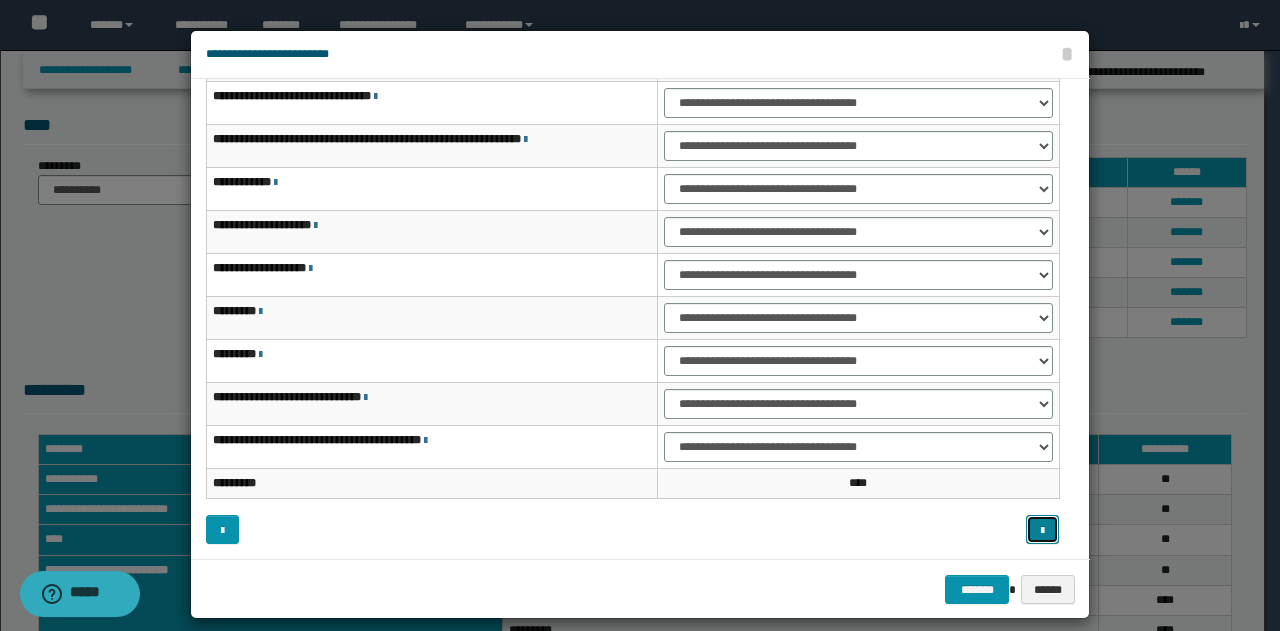 scroll, scrollTop: 16, scrollLeft: 0, axis: vertical 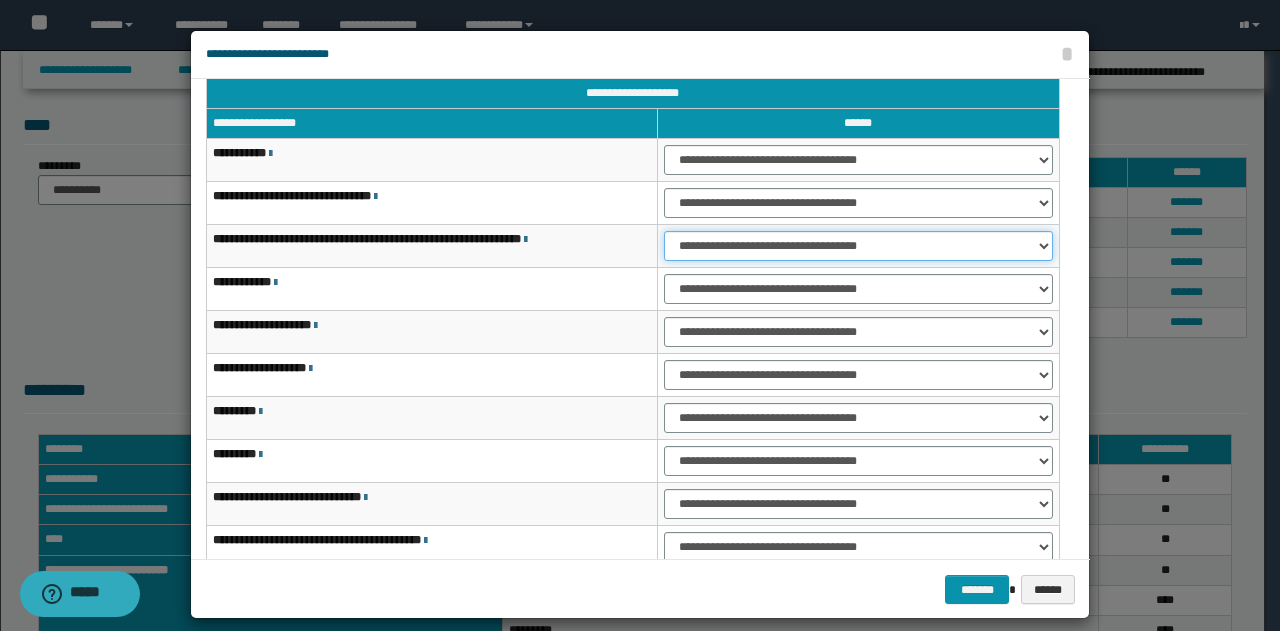 click on "**********" at bounding box center (858, 246) 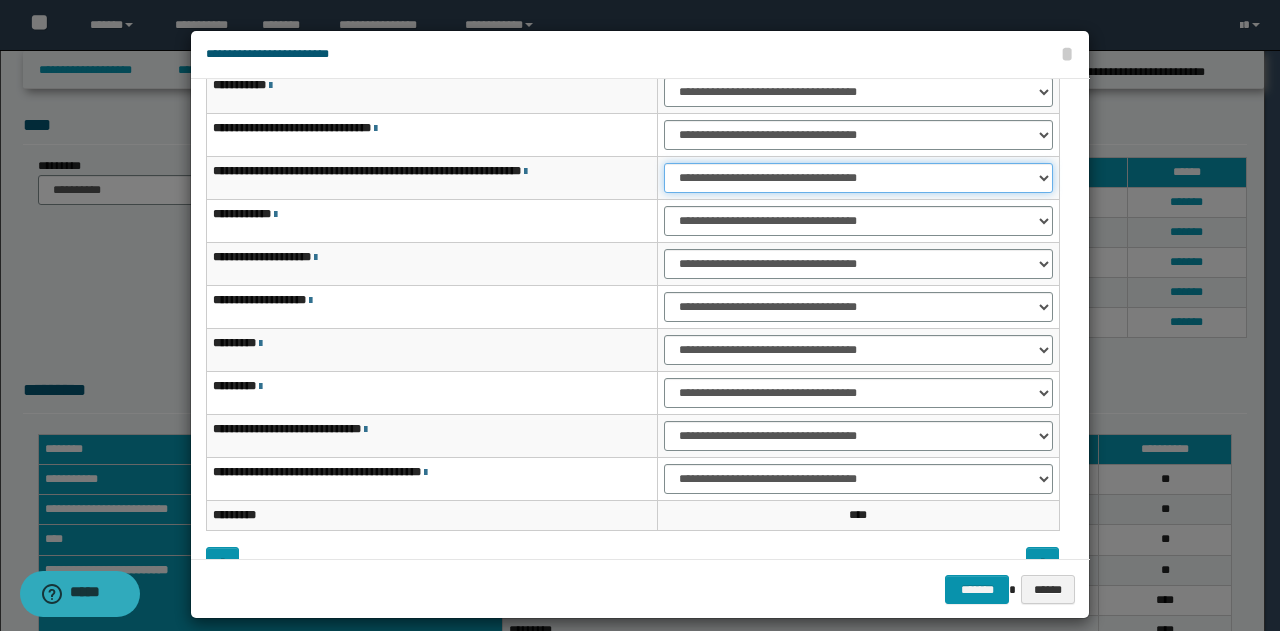 scroll, scrollTop: 116, scrollLeft: 0, axis: vertical 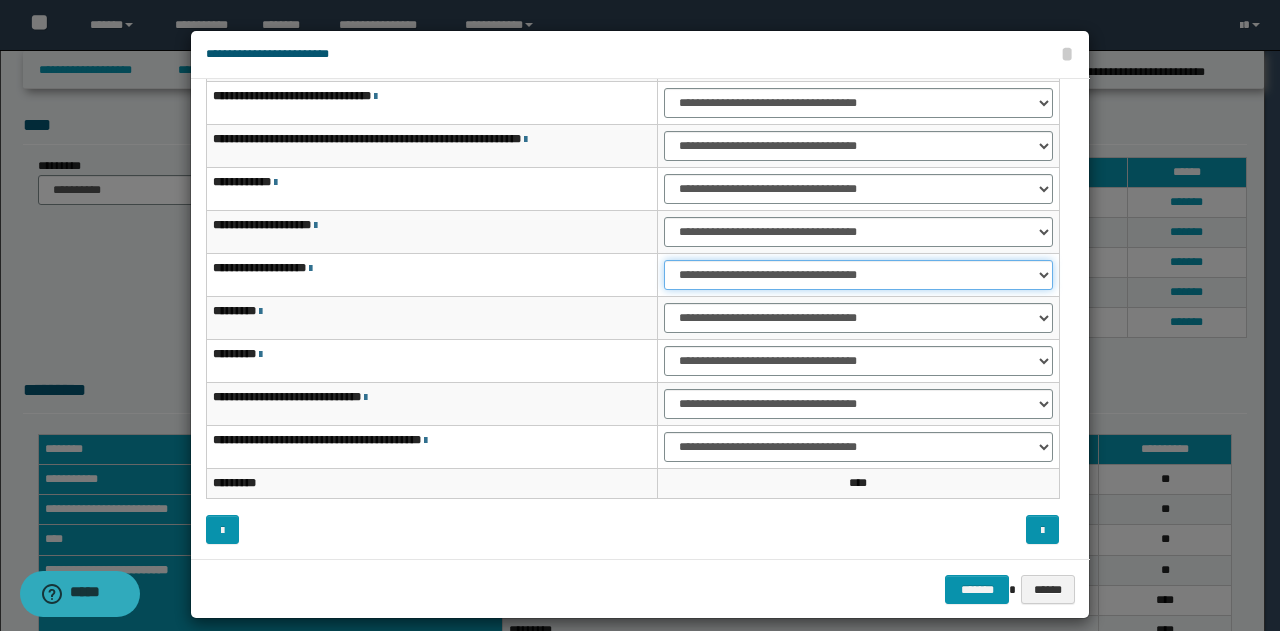 click on "**********" at bounding box center [858, 275] 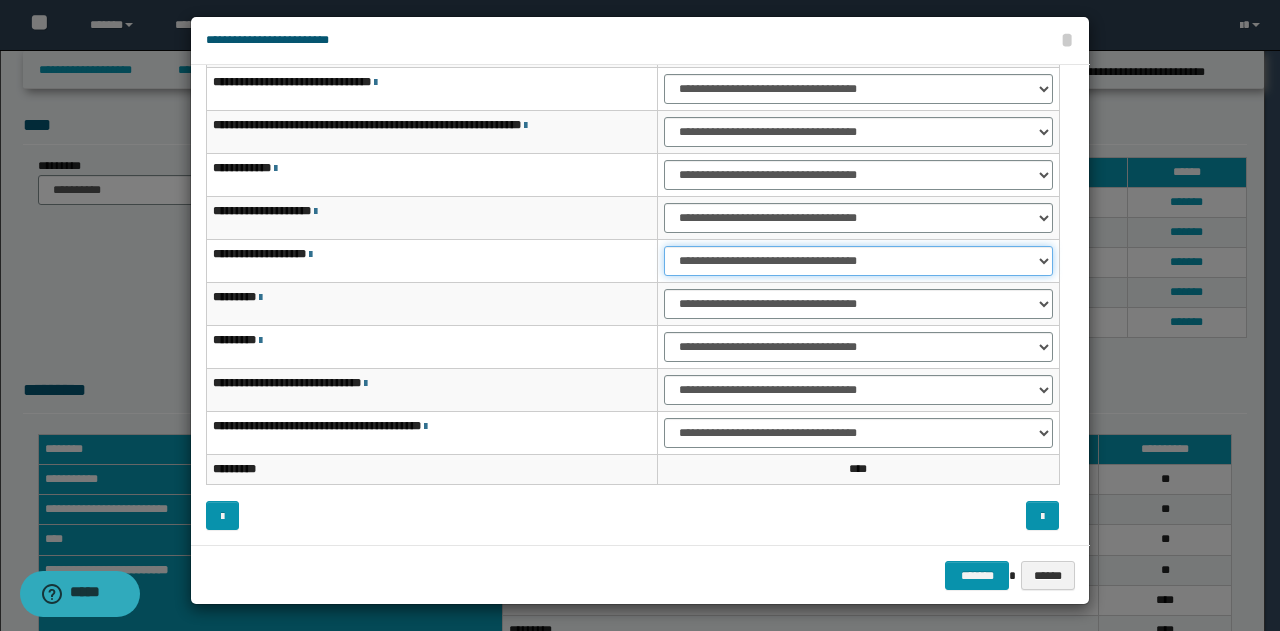 scroll, scrollTop: 18, scrollLeft: 0, axis: vertical 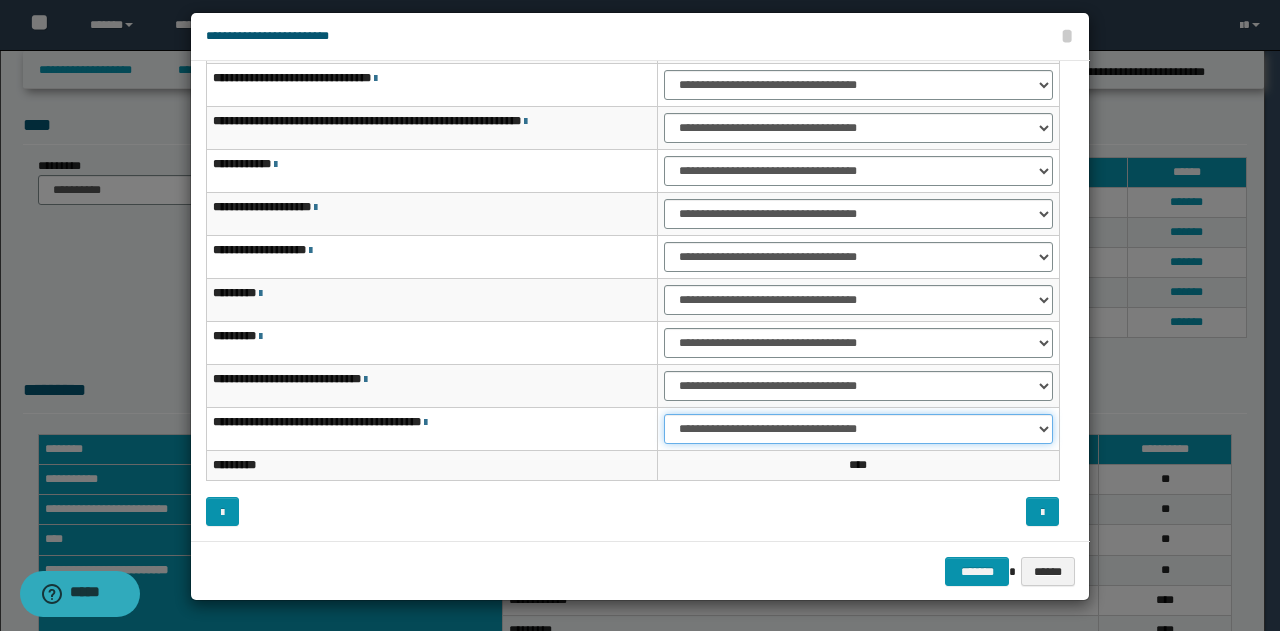 click on "**********" at bounding box center (858, 429) 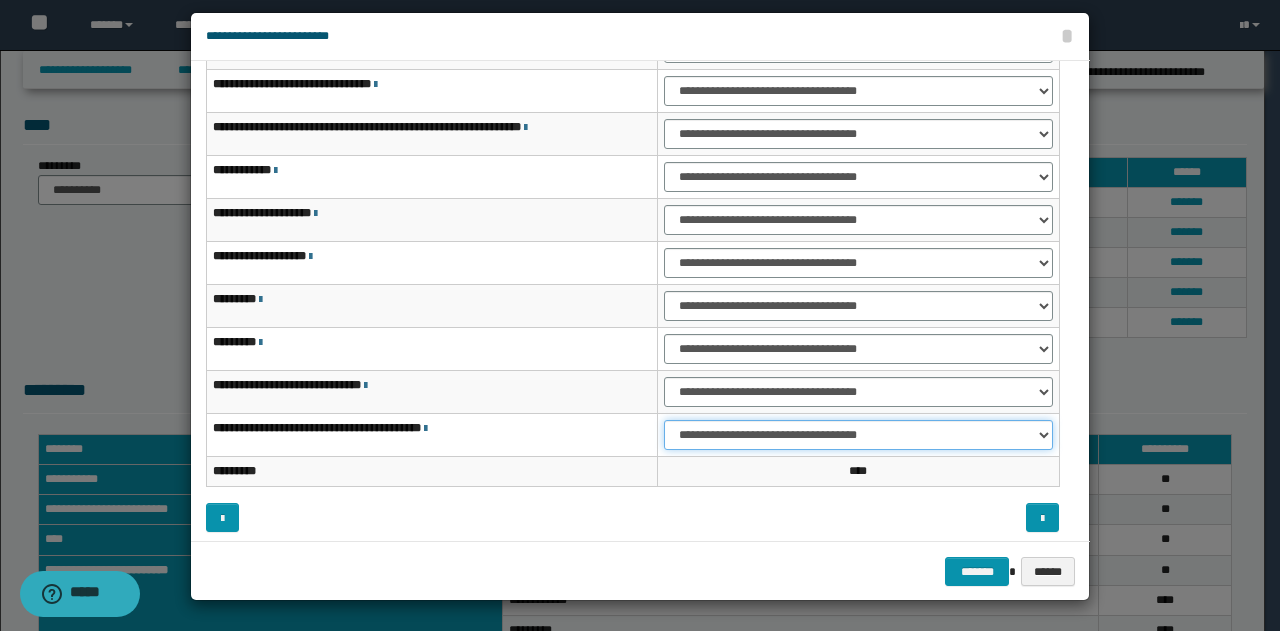 scroll, scrollTop: 116, scrollLeft: 0, axis: vertical 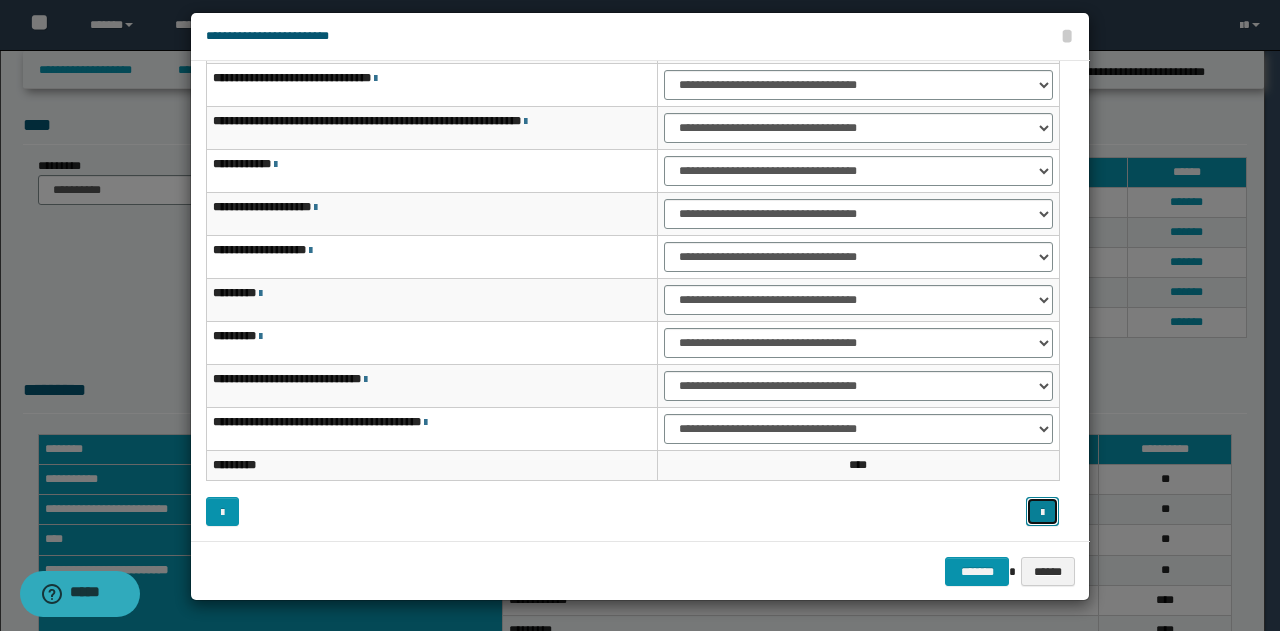 click at bounding box center (1042, 513) 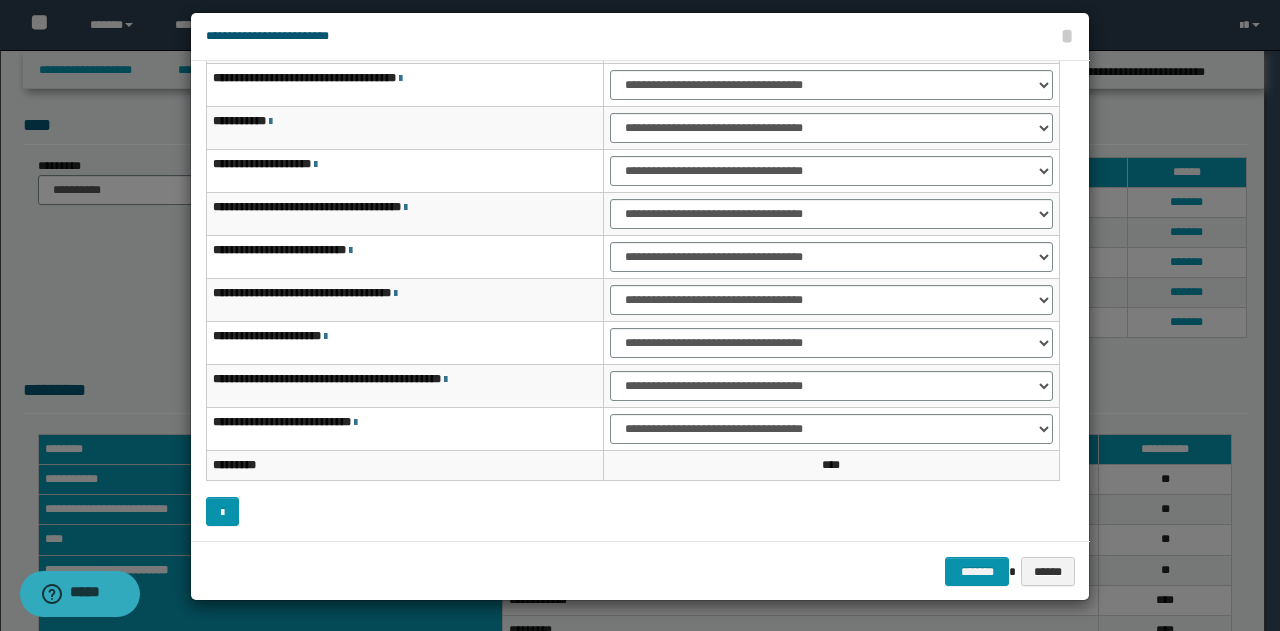 scroll, scrollTop: 0, scrollLeft: 0, axis: both 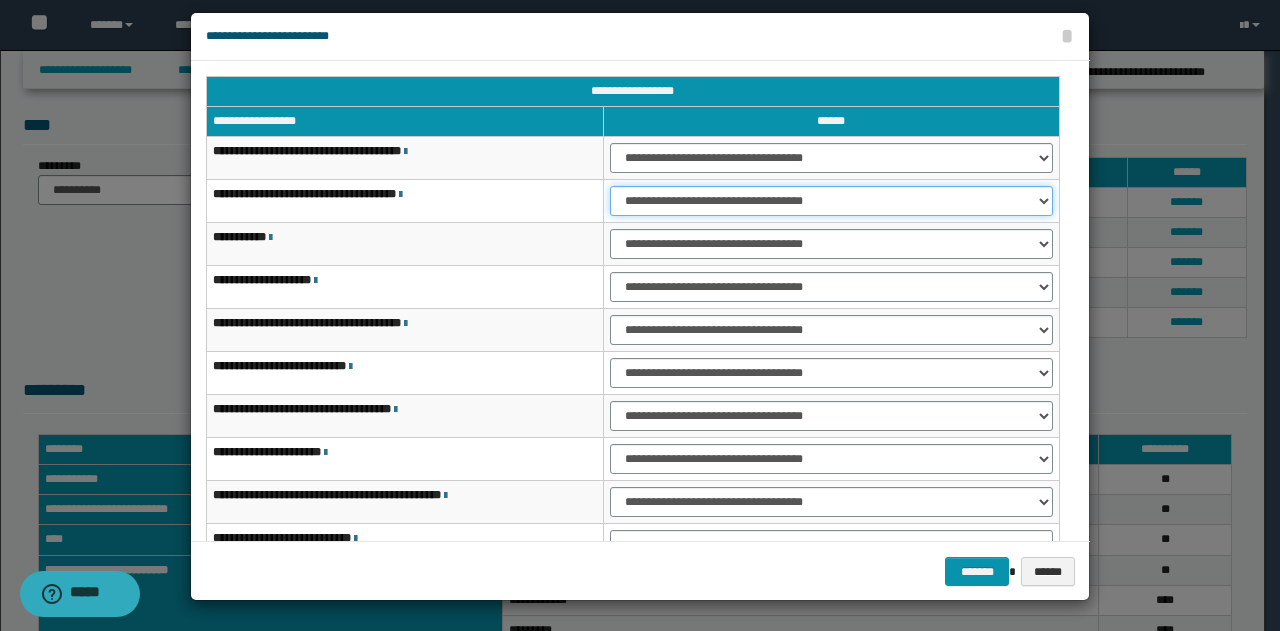 click on "**********" at bounding box center [831, 201] 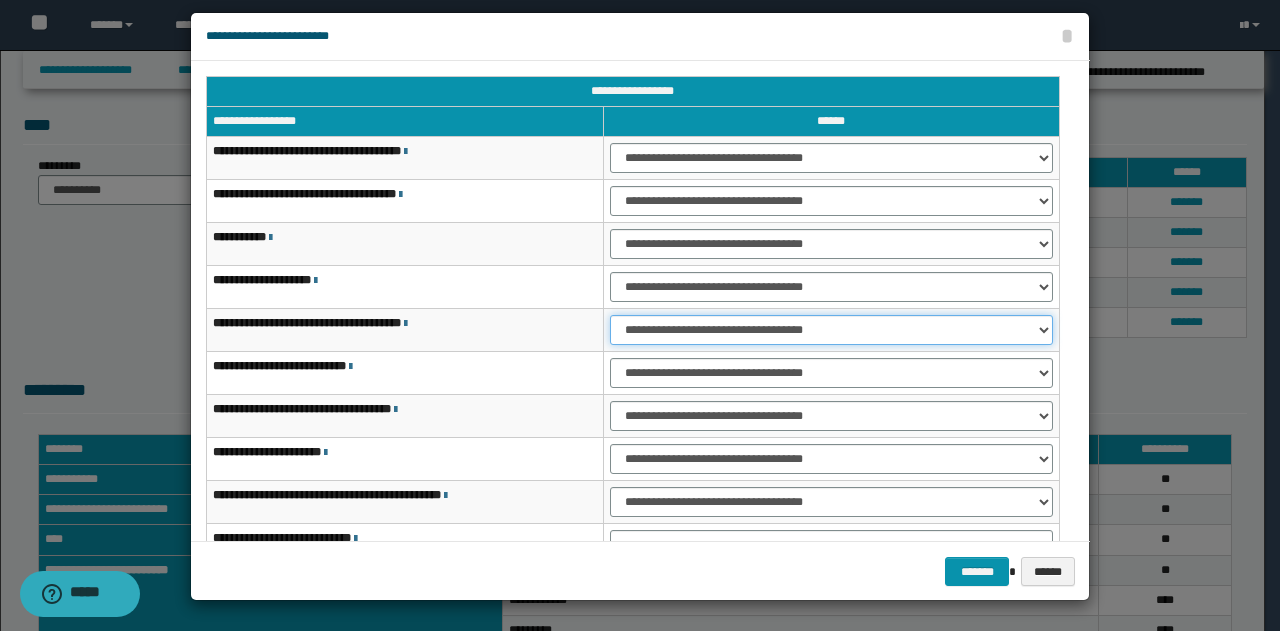 click on "**********" at bounding box center (831, 330) 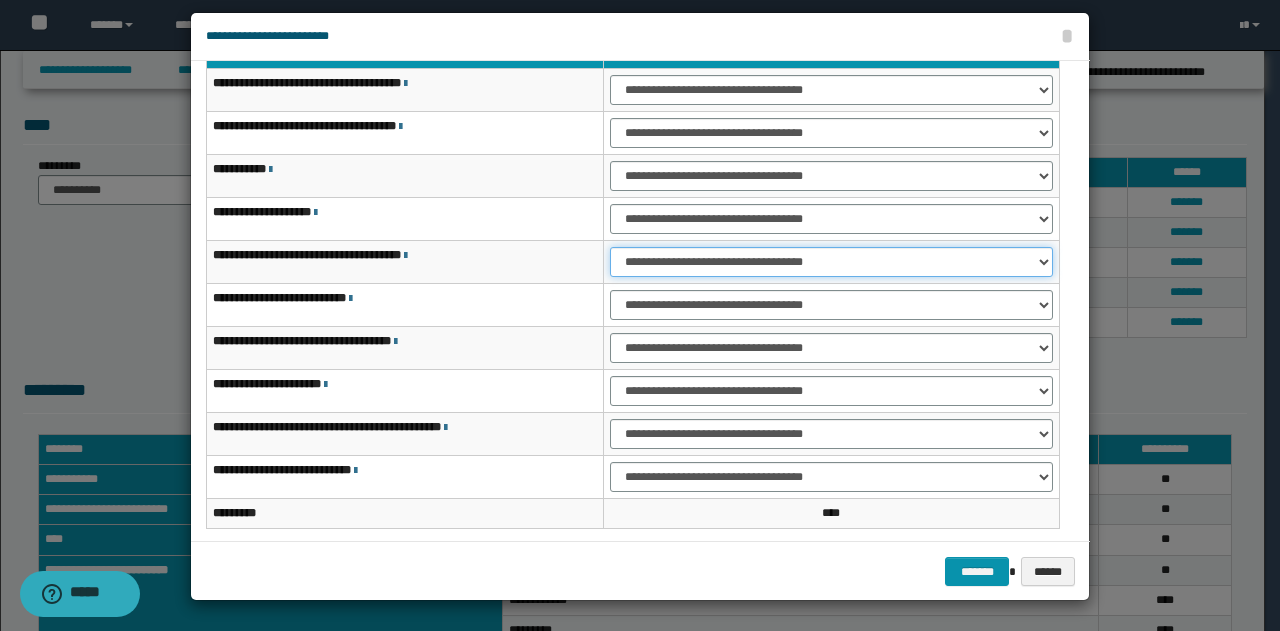 scroll, scrollTop: 100, scrollLeft: 0, axis: vertical 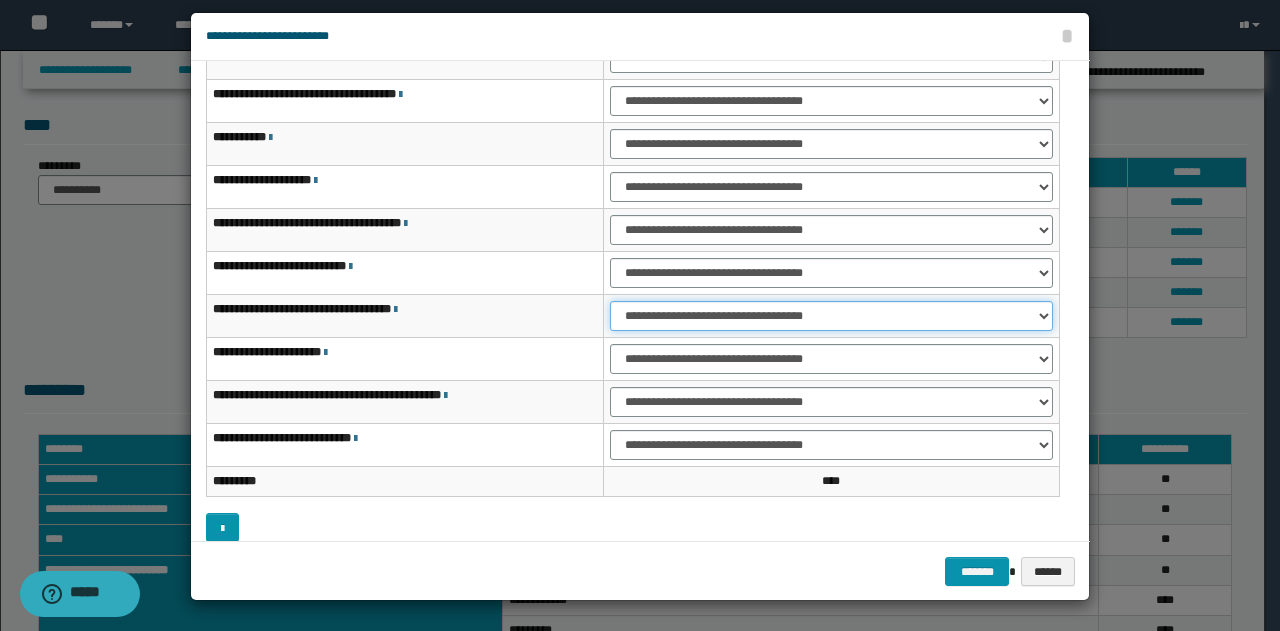 click on "**********" at bounding box center [831, 316] 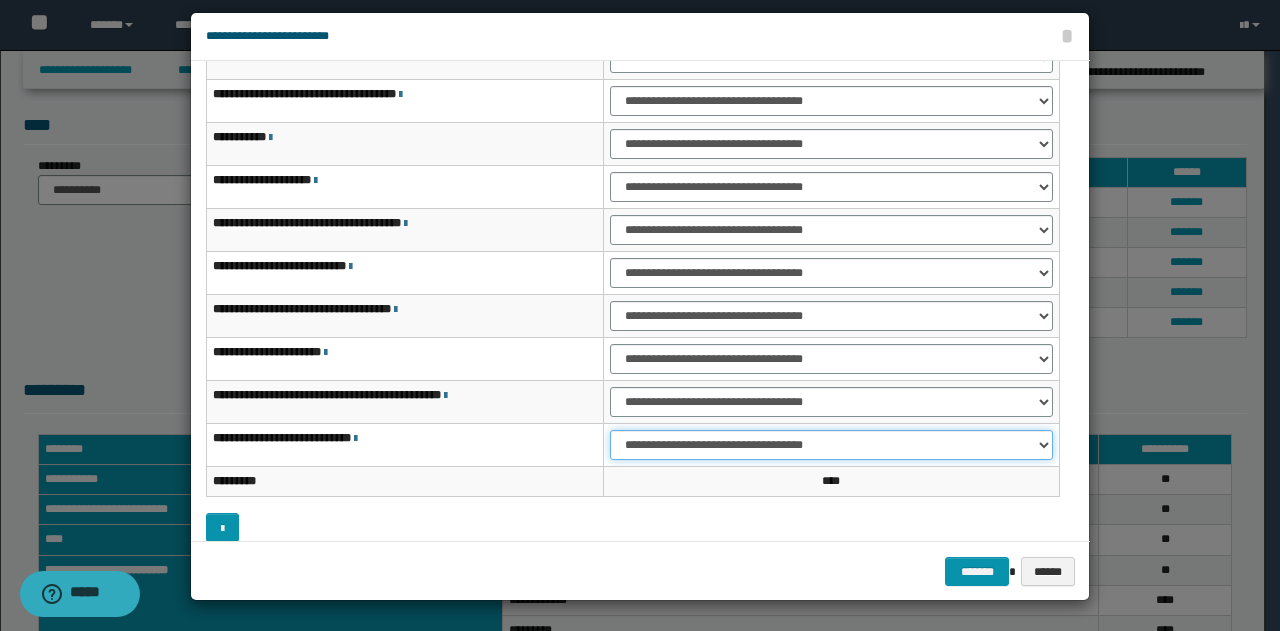 click on "**********" at bounding box center [831, 445] 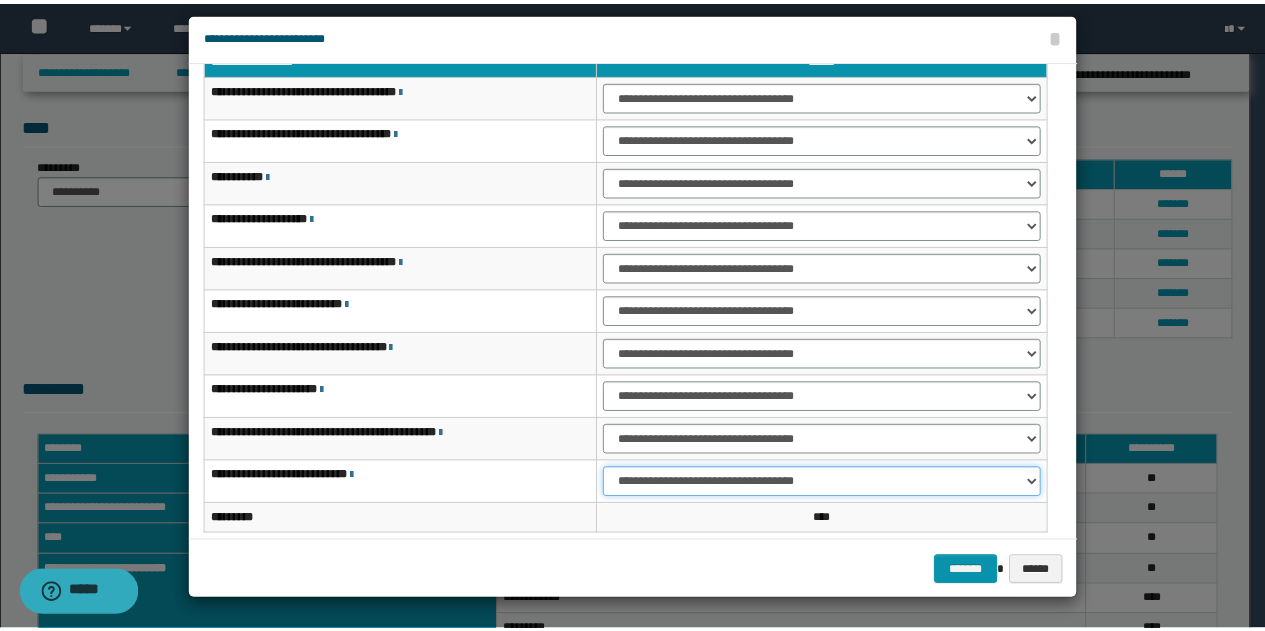 scroll, scrollTop: 116, scrollLeft: 0, axis: vertical 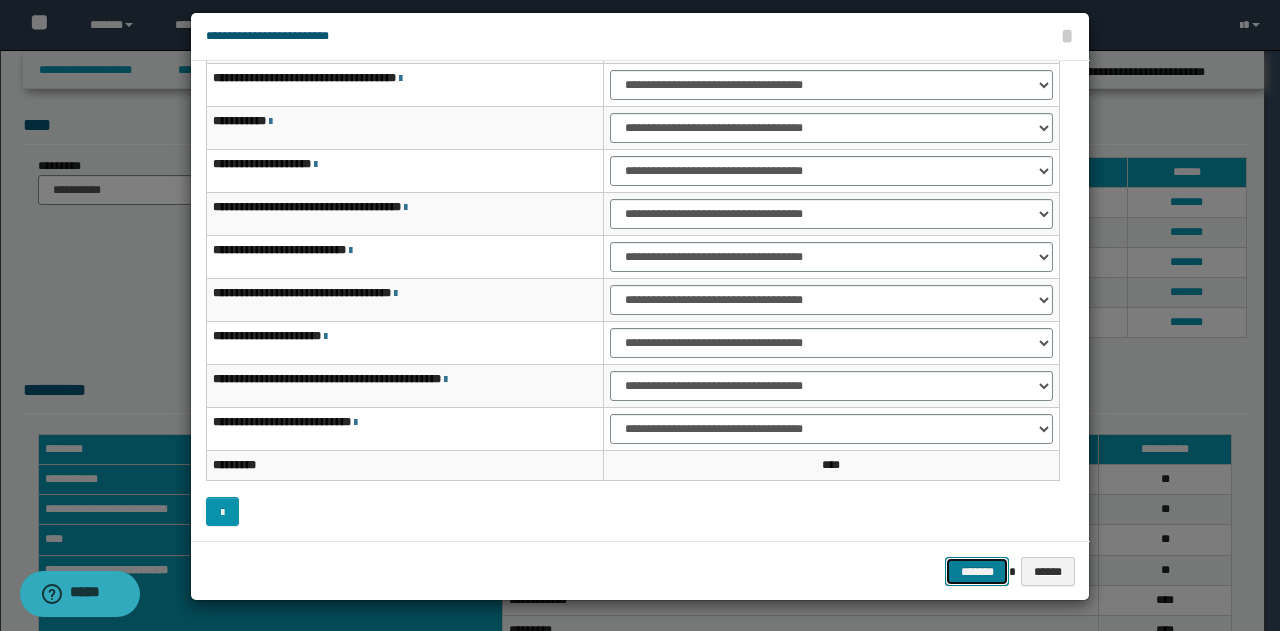 click on "*******" at bounding box center [977, 571] 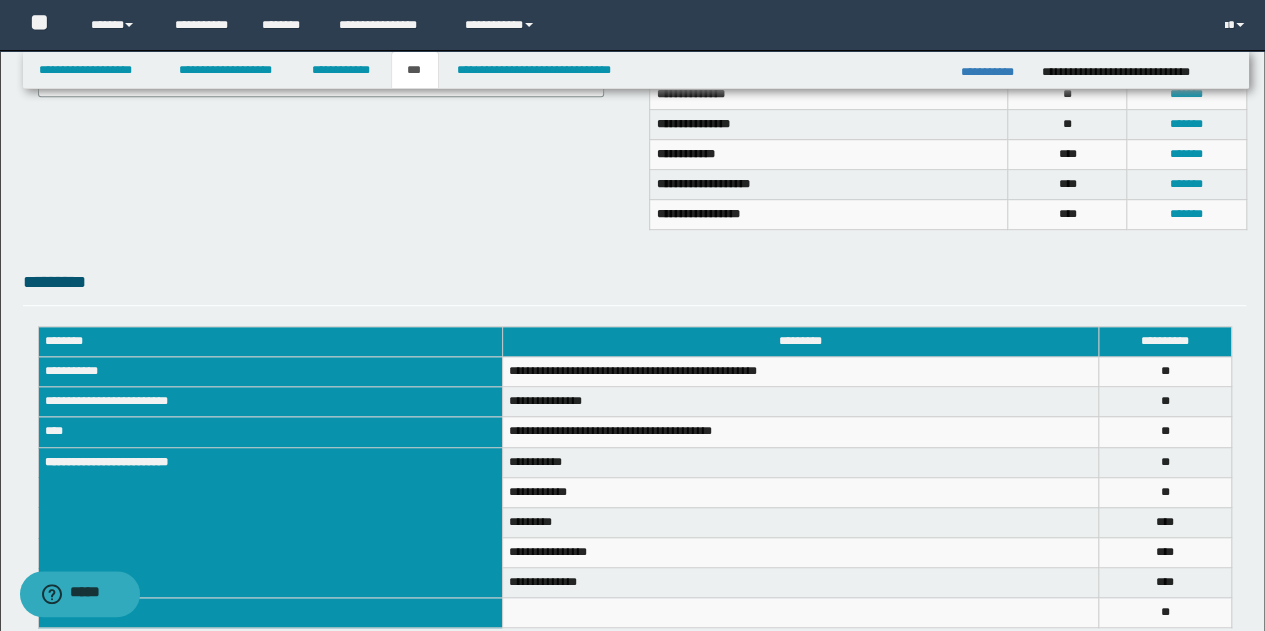 scroll, scrollTop: 329, scrollLeft: 0, axis: vertical 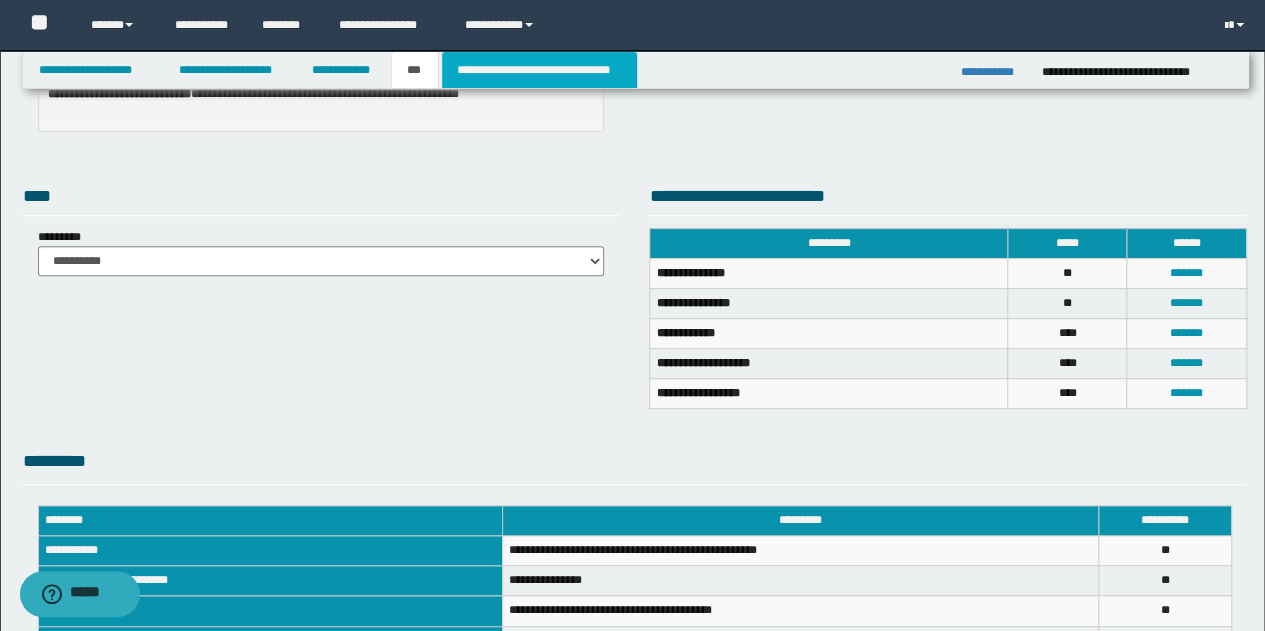 click on "**********" at bounding box center [539, 70] 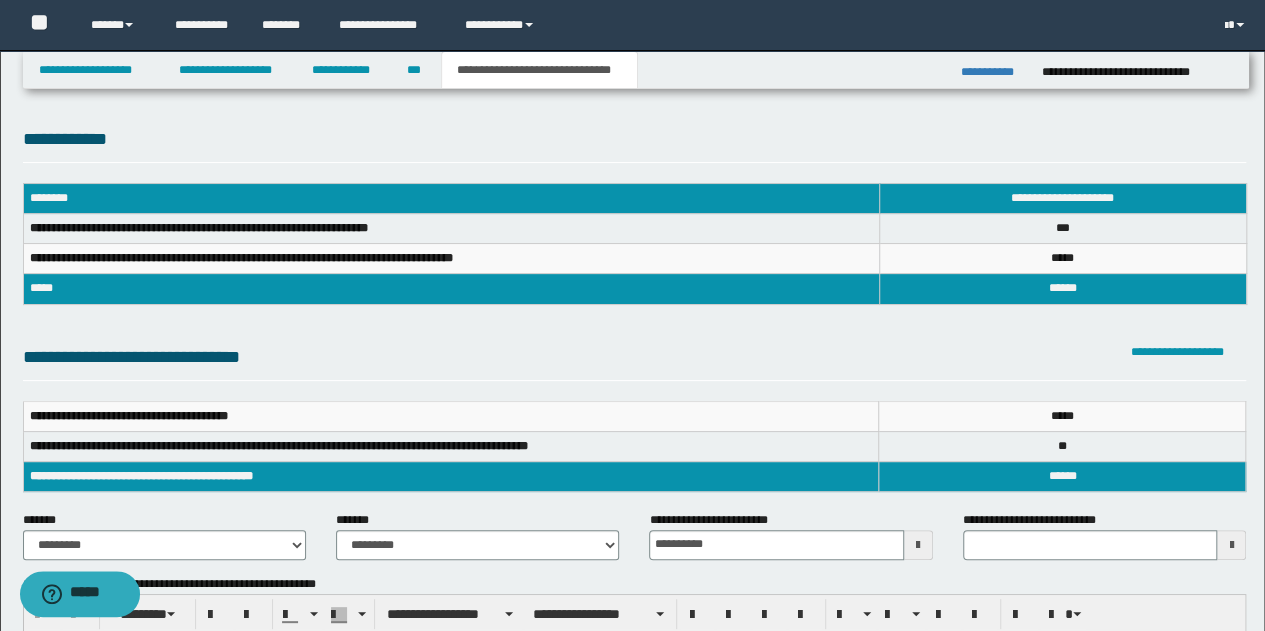 scroll, scrollTop: 0, scrollLeft: 0, axis: both 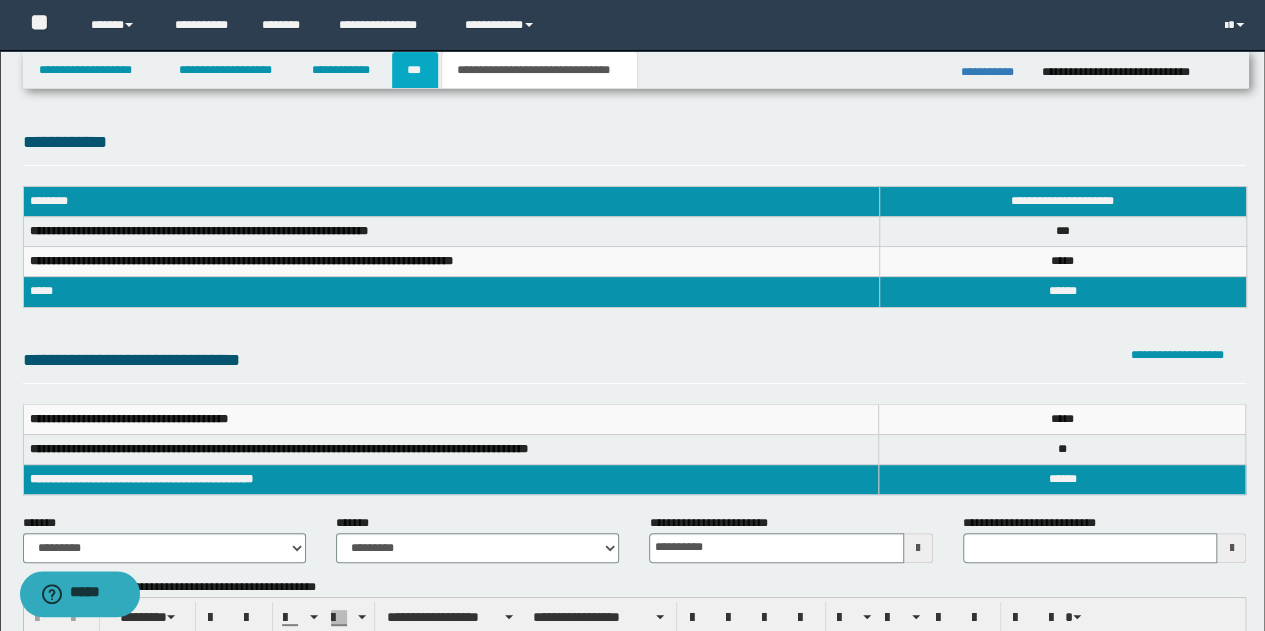 click on "***" at bounding box center (415, 70) 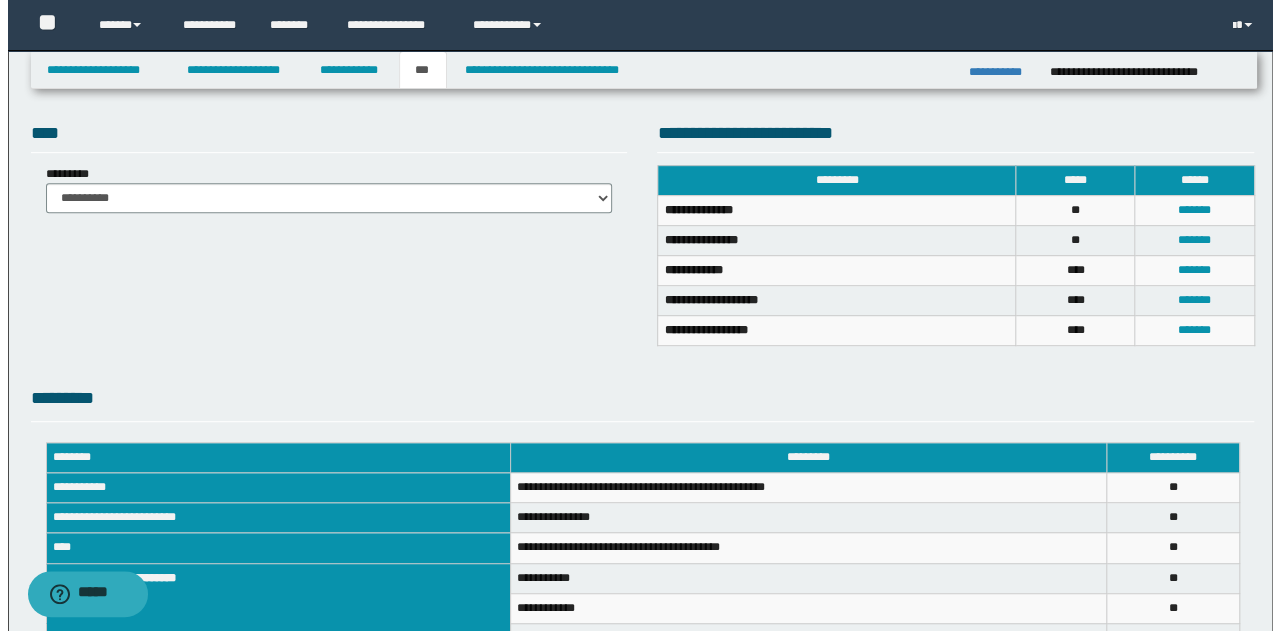 scroll, scrollTop: 400, scrollLeft: 0, axis: vertical 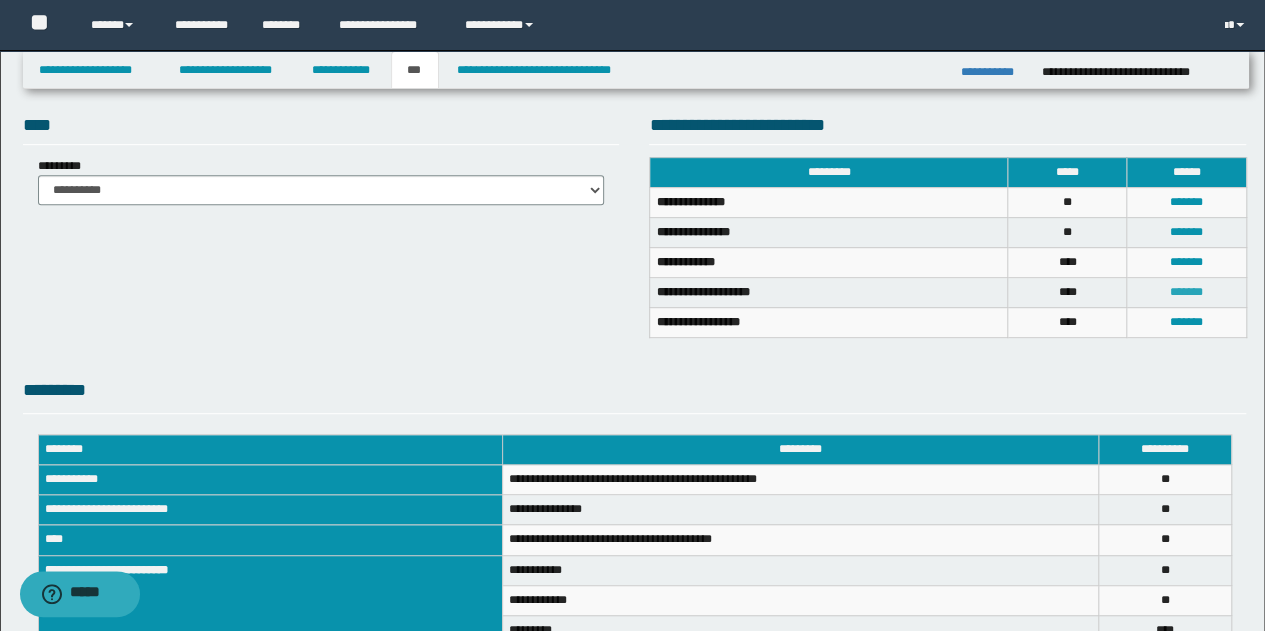 click on "*******" at bounding box center (1186, 292) 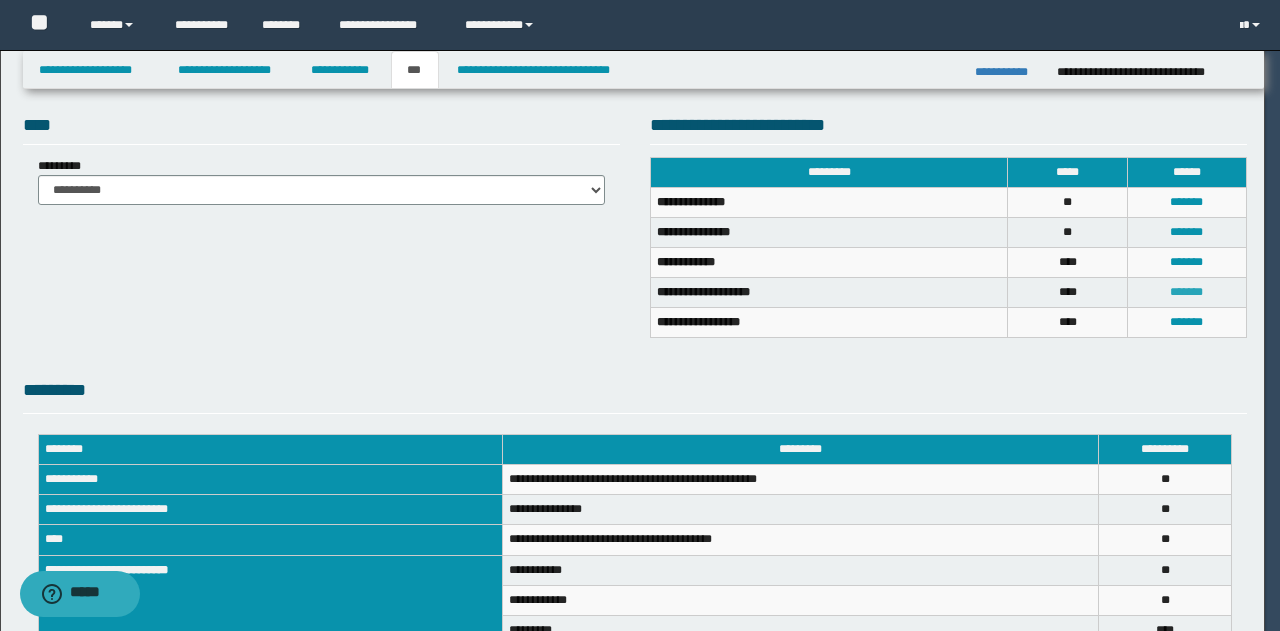 scroll, scrollTop: 0, scrollLeft: 0, axis: both 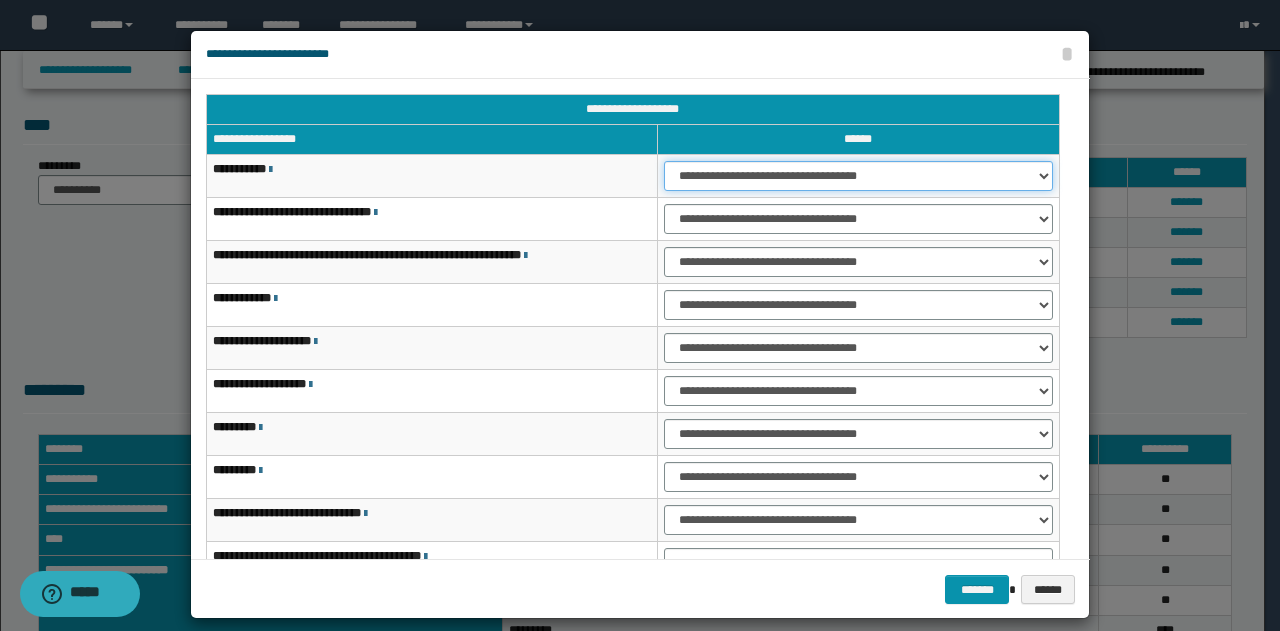 click on "**********" at bounding box center (858, 176) 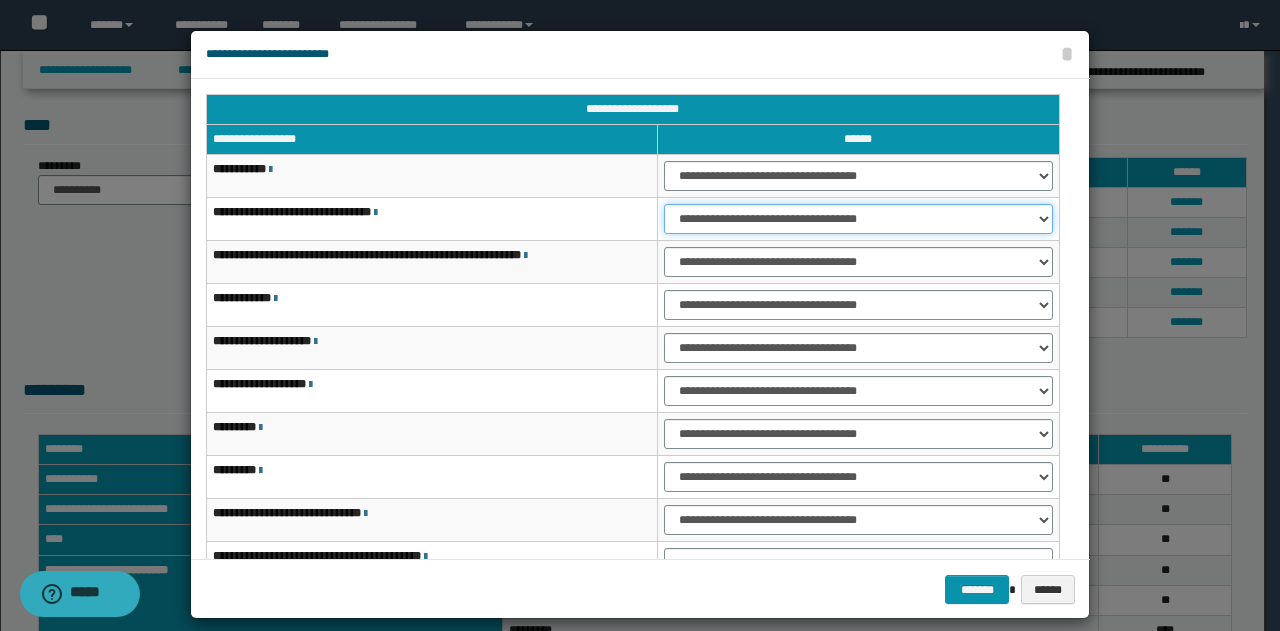 click on "**********" at bounding box center (858, 219) 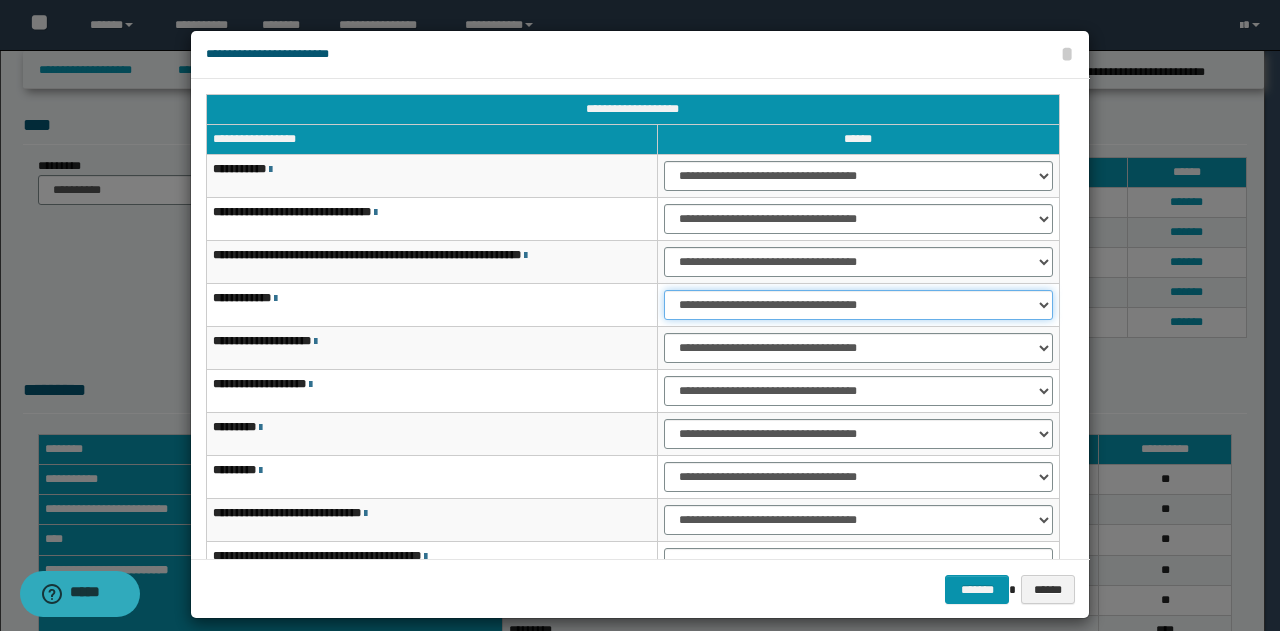 click on "**********" at bounding box center [858, 305] 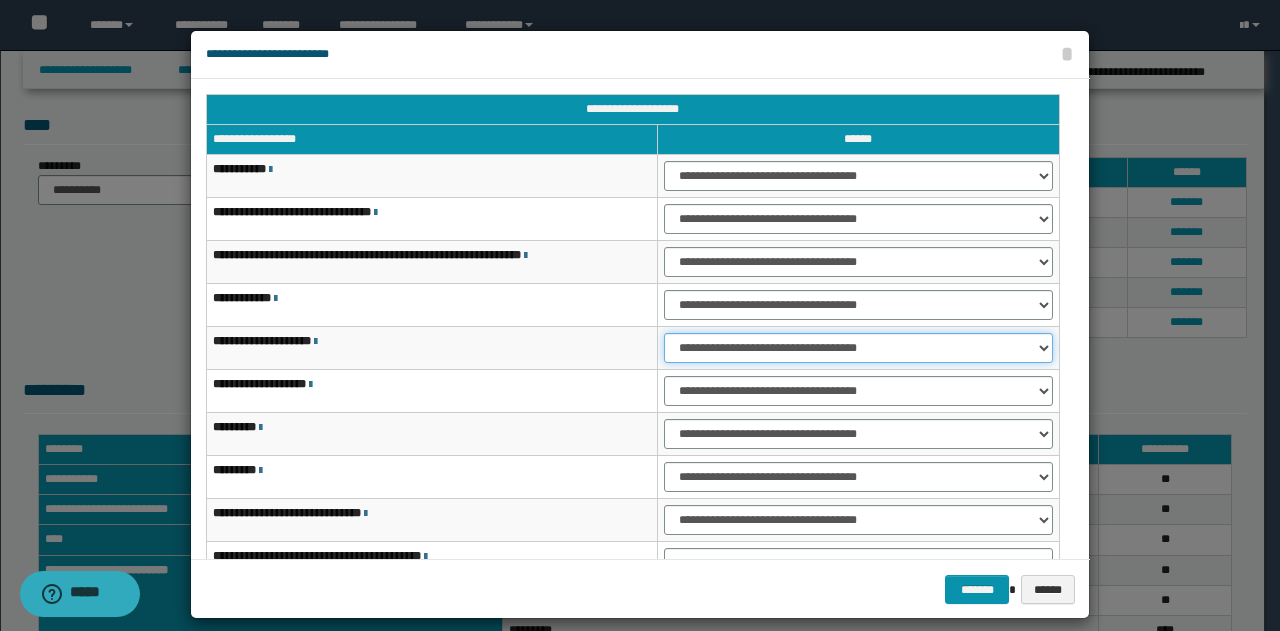 click on "**********" at bounding box center (858, 348) 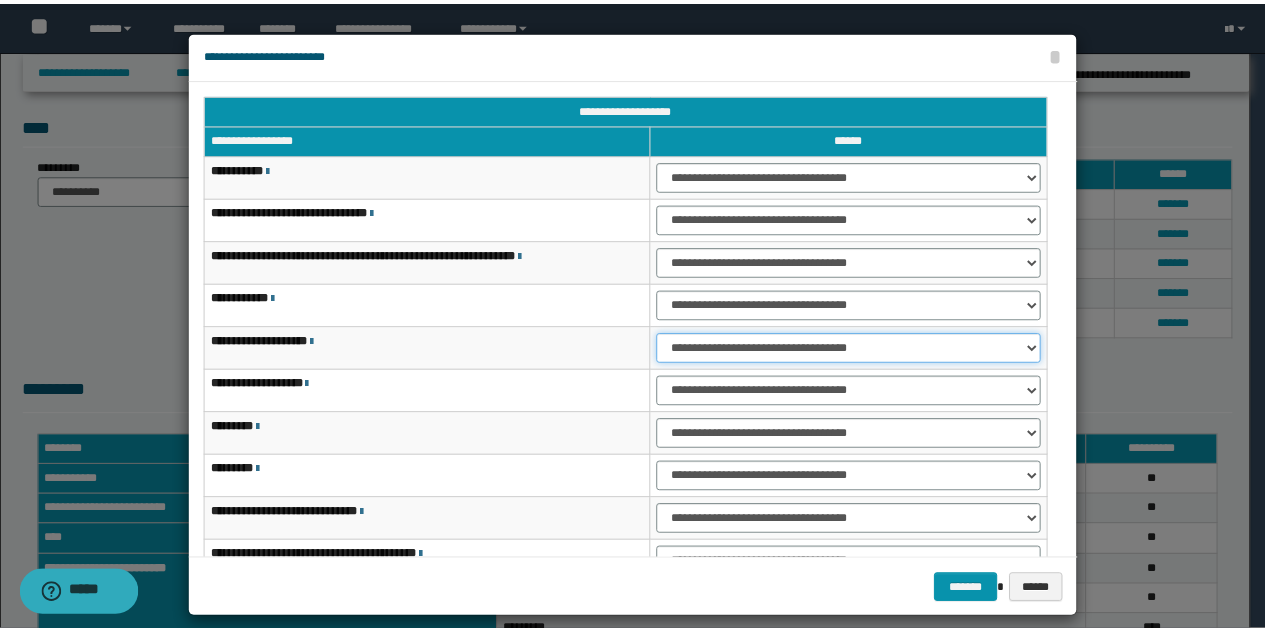 scroll, scrollTop: 116, scrollLeft: 0, axis: vertical 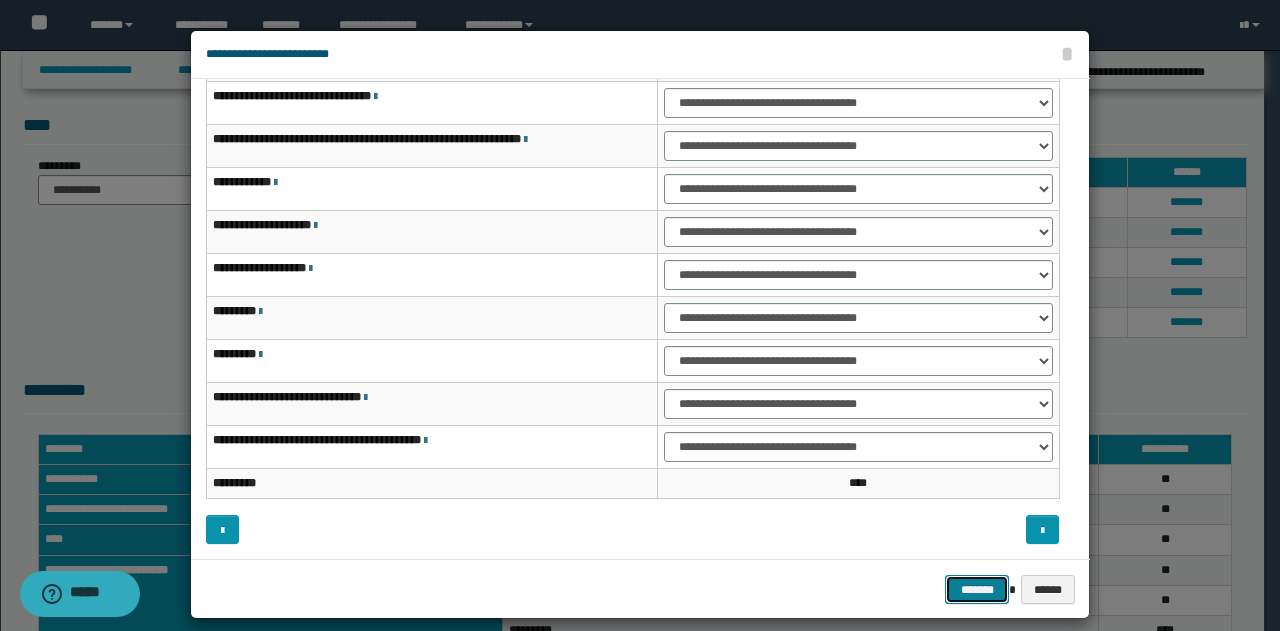 drag, startPoint x: 972, startPoint y: 590, endPoint x: 952, endPoint y: 572, distance: 26.907248 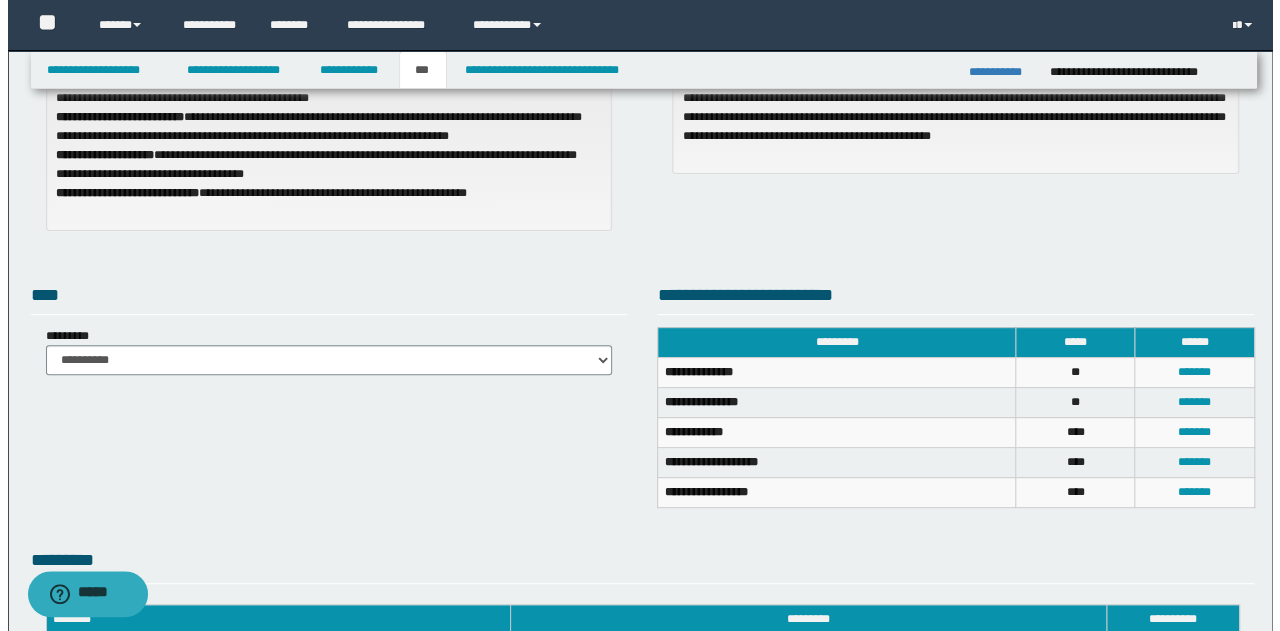 scroll, scrollTop: 229, scrollLeft: 0, axis: vertical 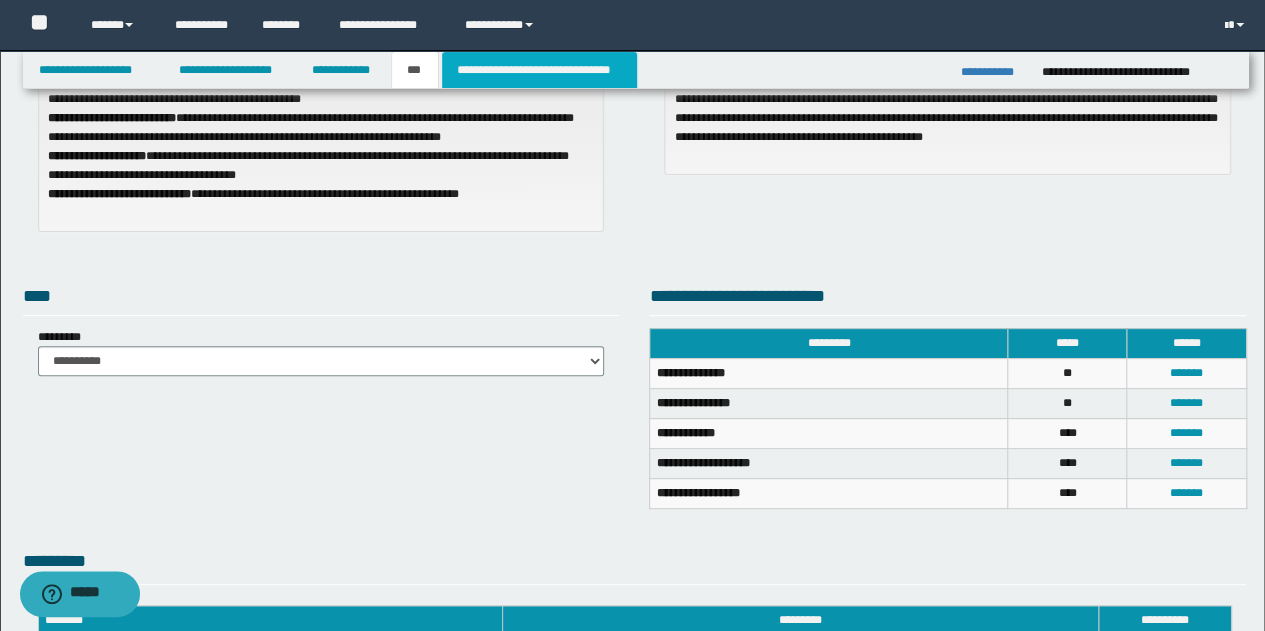 click on "**********" at bounding box center [539, 70] 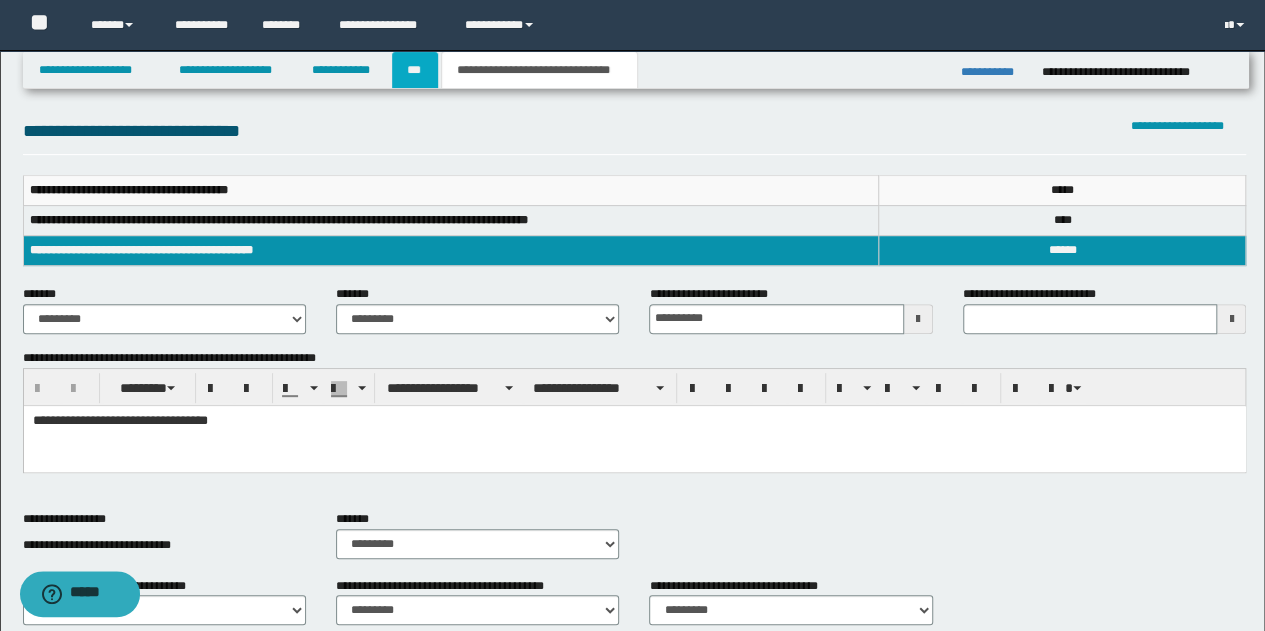 click on "***" at bounding box center (415, 70) 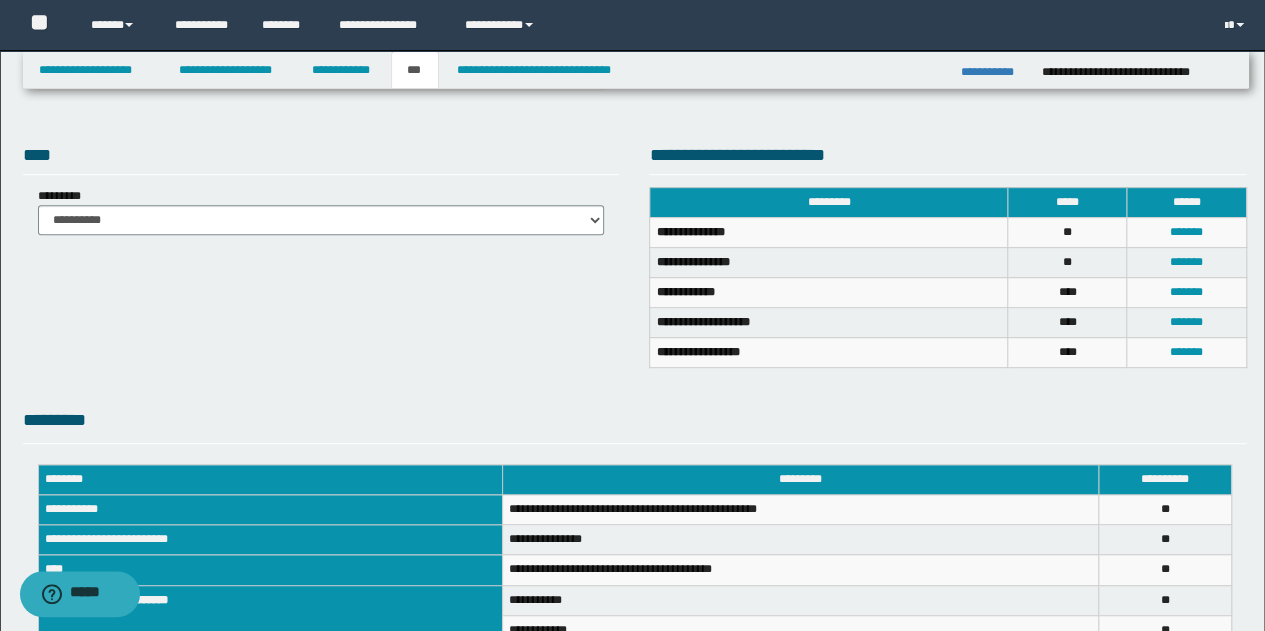 scroll, scrollTop: 629, scrollLeft: 0, axis: vertical 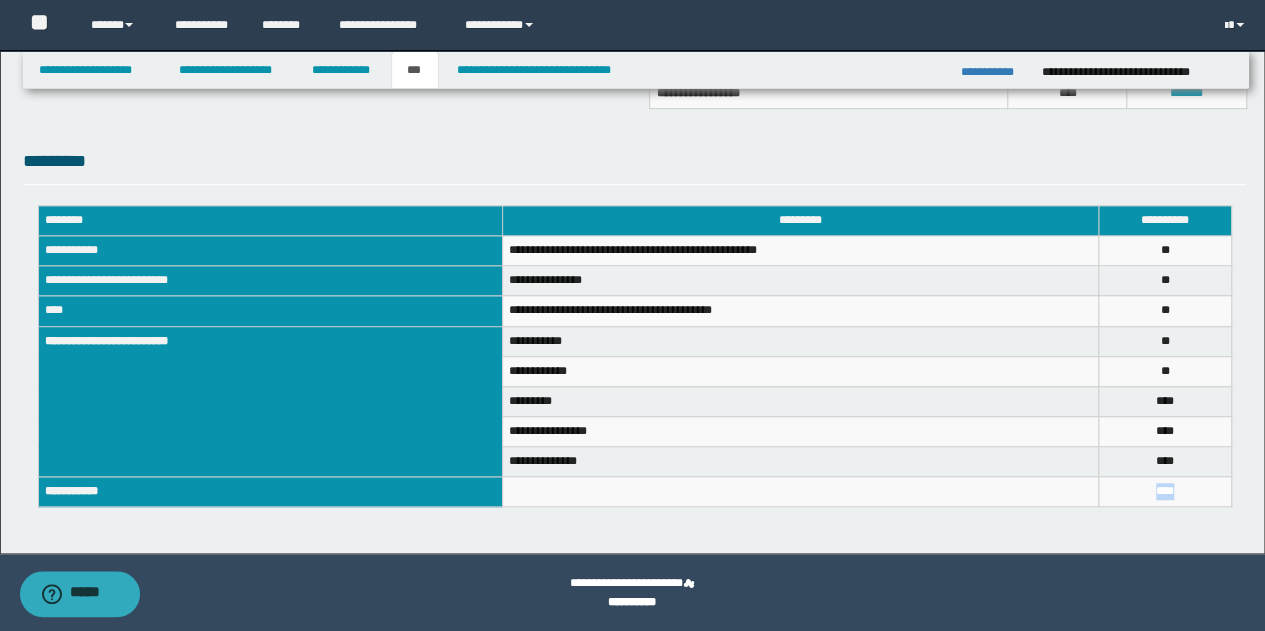 drag, startPoint x: 1204, startPoint y: 486, endPoint x: 1110, endPoint y: 485, distance: 94.00532 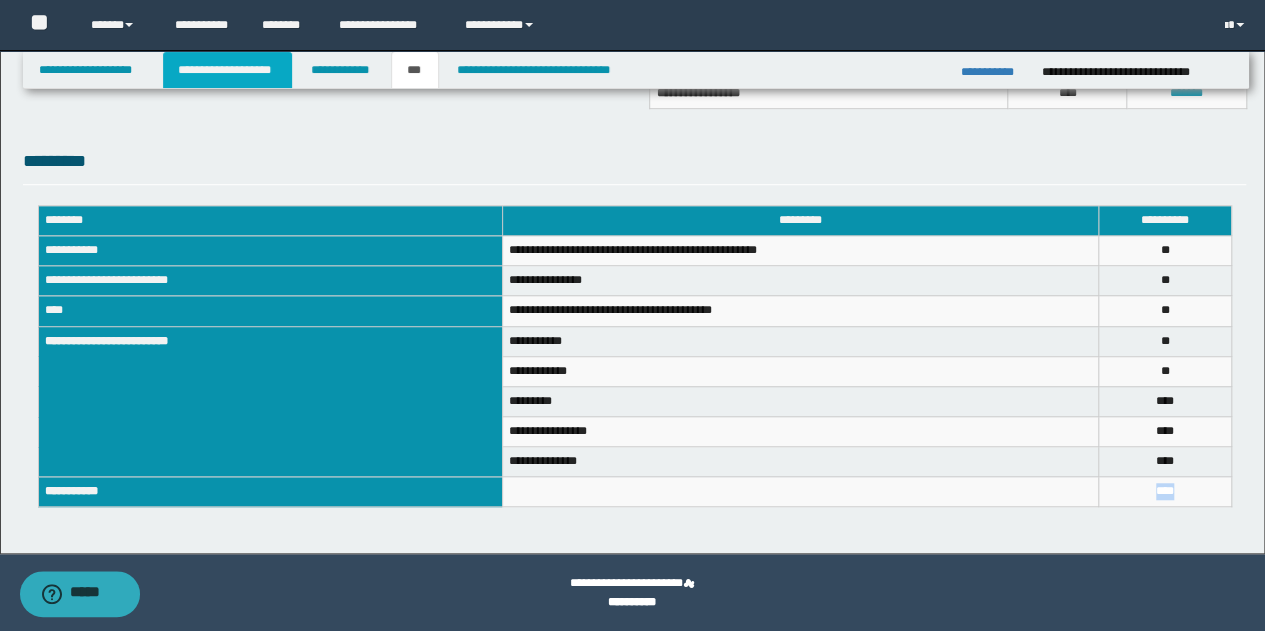 click on "**********" at bounding box center [227, 70] 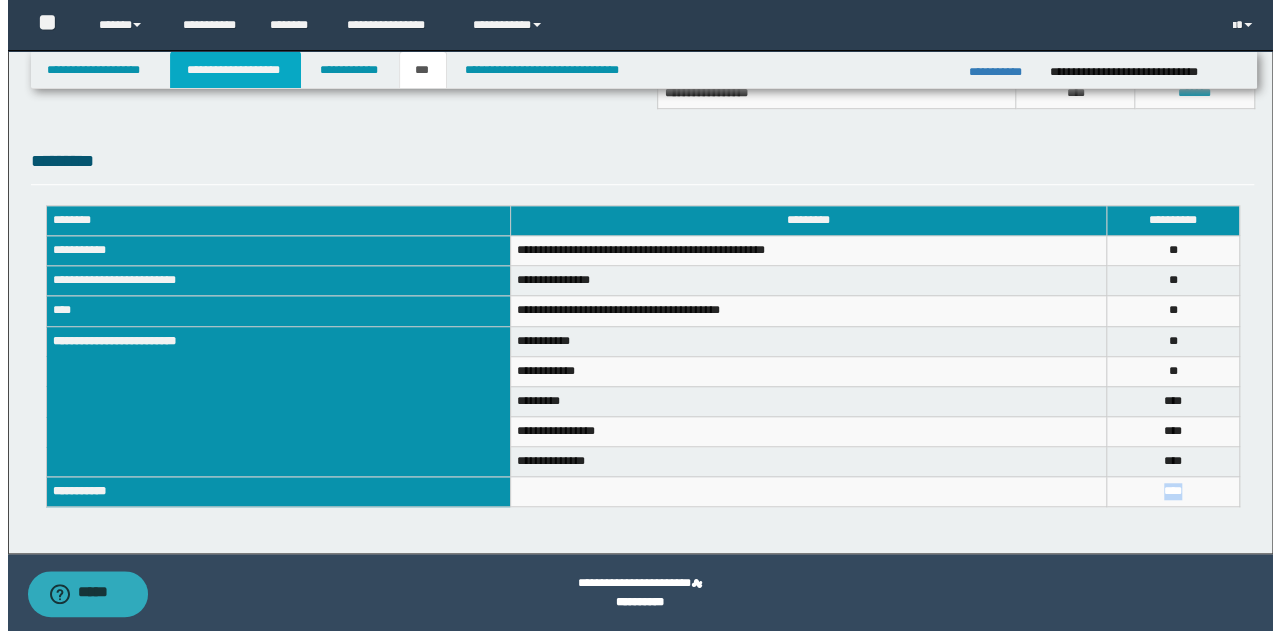 scroll, scrollTop: 660, scrollLeft: 0, axis: vertical 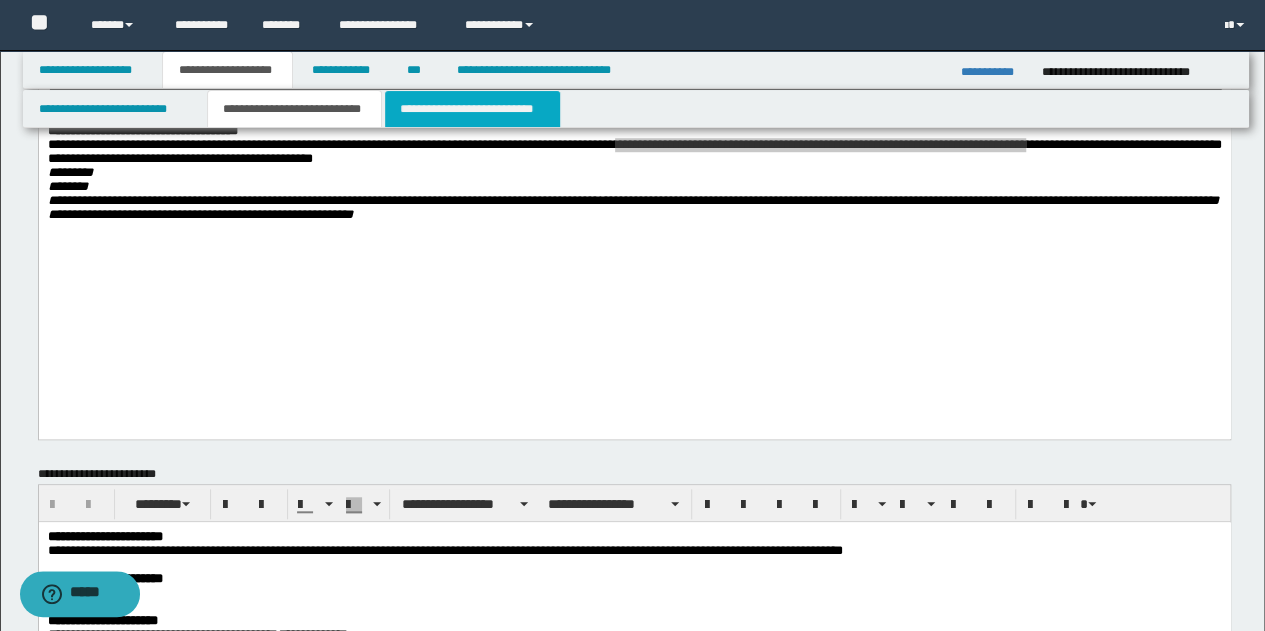 click on "**********" at bounding box center (472, 109) 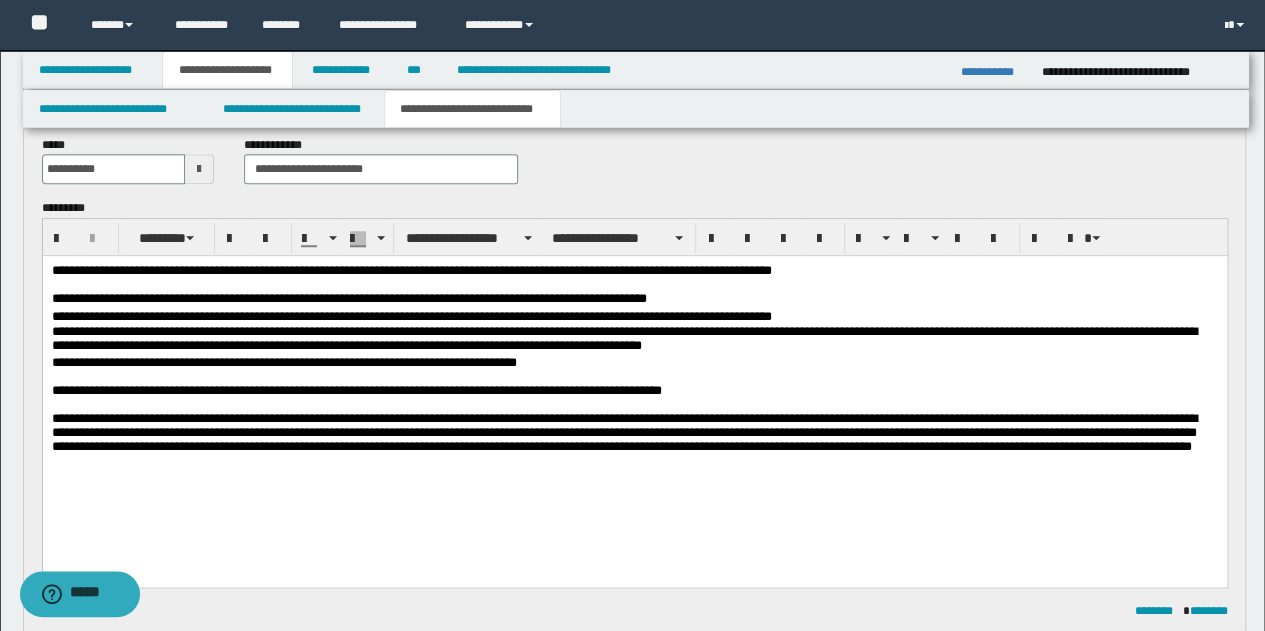 scroll, scrollTop: 760, scrollLeft: 0, axis: vertical 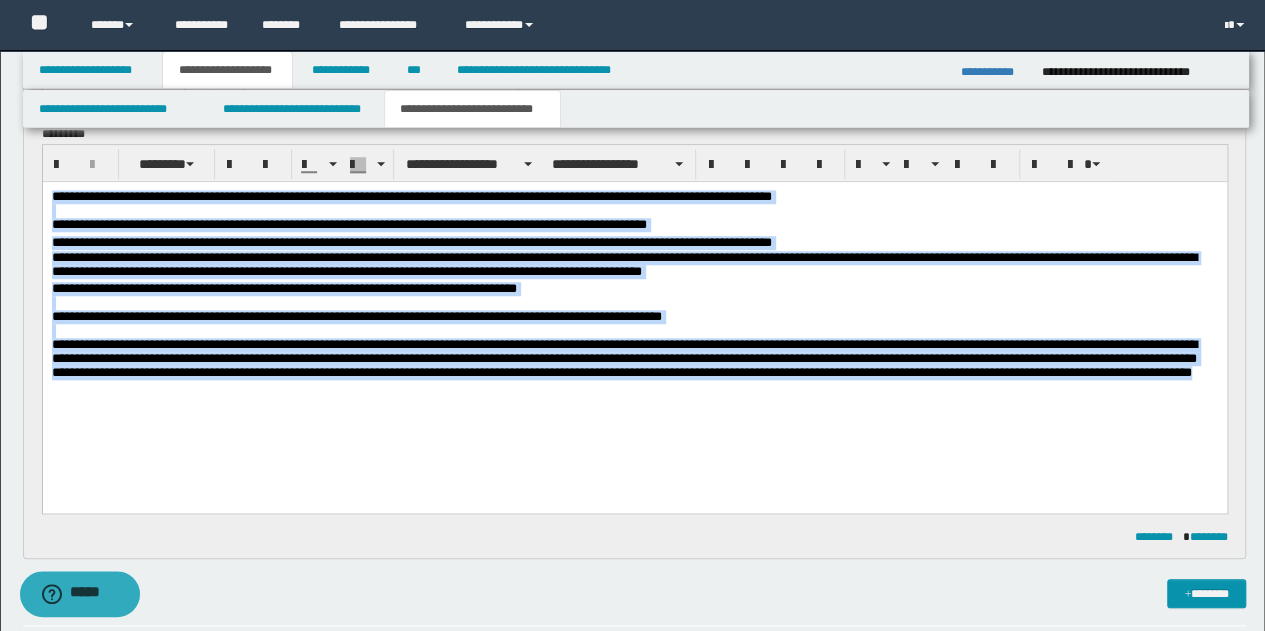 drag, startPoint x: 52, startPoint y: 197, endPoint x: 179, endPoint y: 399, distance: 238.60637 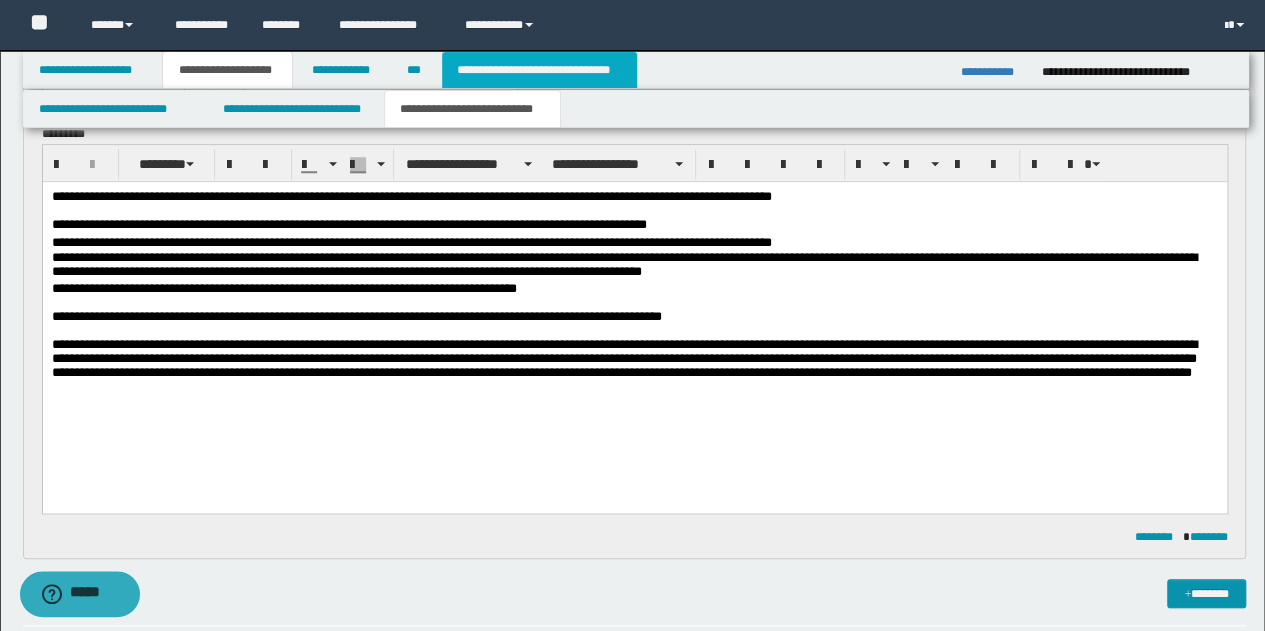 click on "**********" at bounding box center [539, 70] 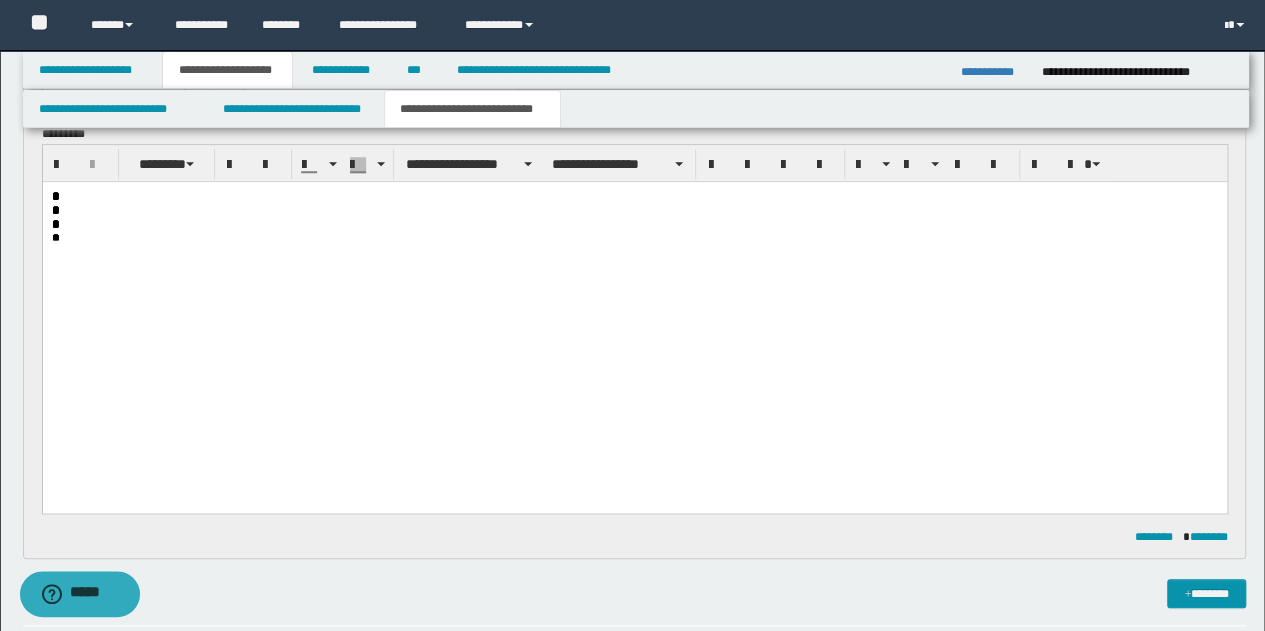 scroll, scrollTop: 729, scrollLeft: 0, axis: vertical 